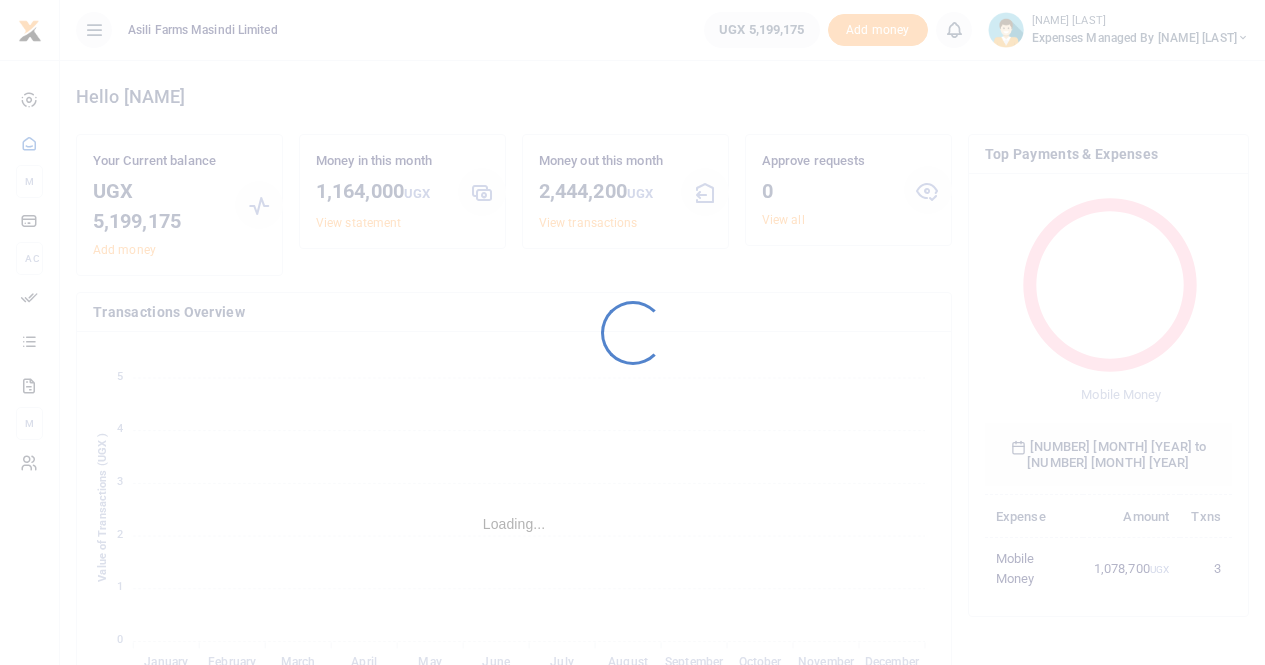 scroll, scrollTop: 0, scrollLeft: 0, axis: both 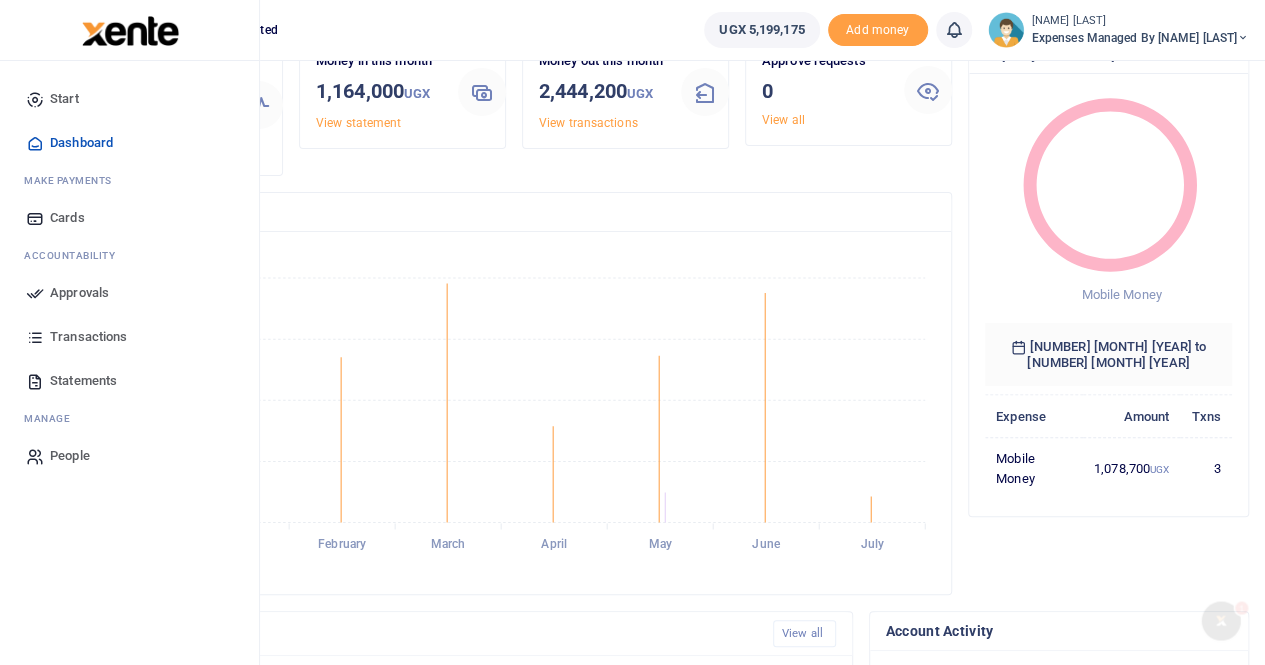 click on "Statements" at bounding box center (83, 381) 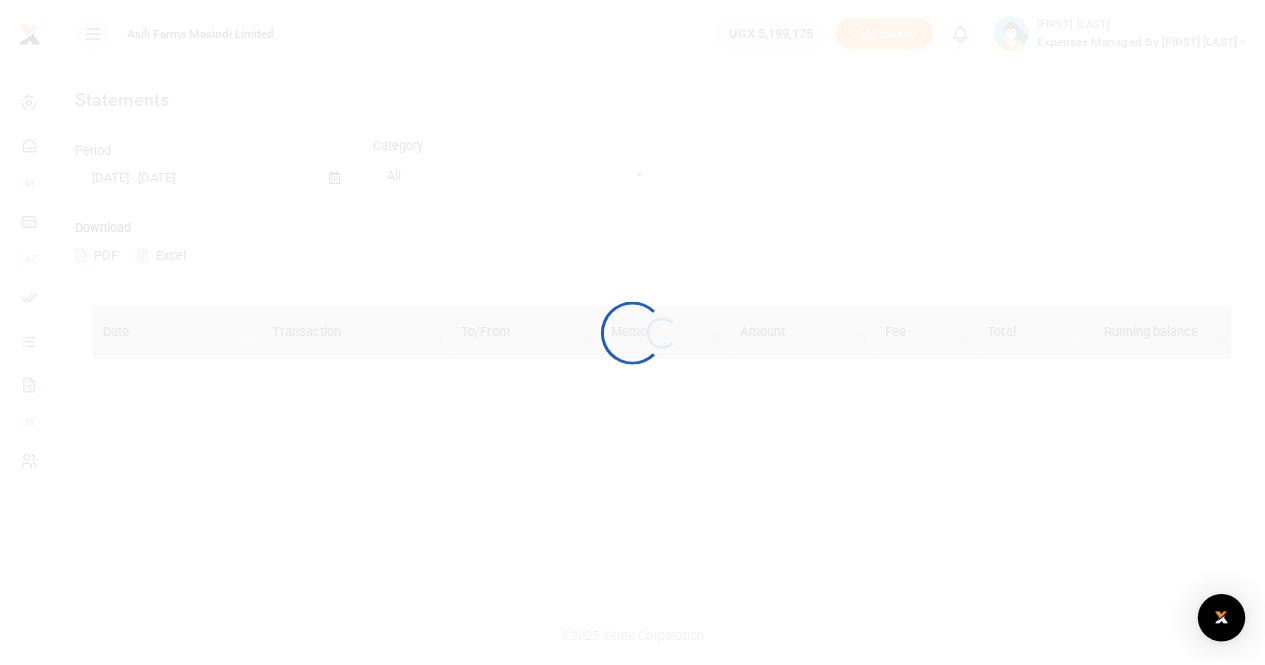 scroll, scrollTop: 0, scrollLeft: 0, axis: both 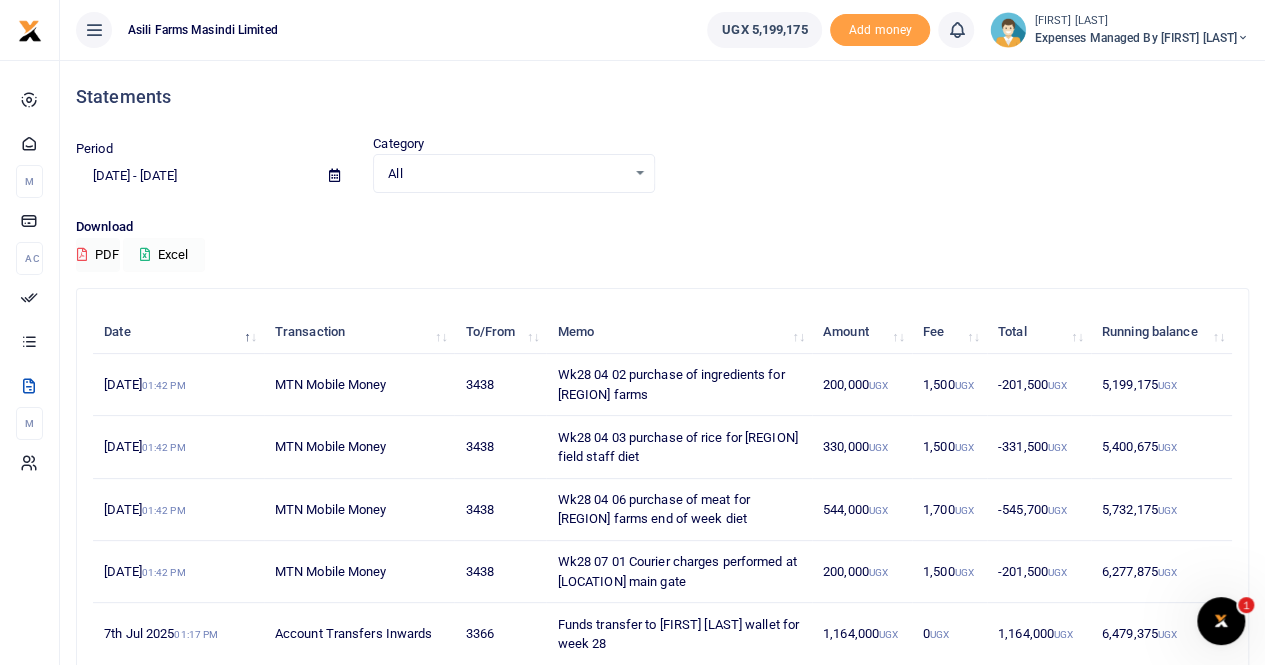 click on "Excel" at bounding box center [164, 255] 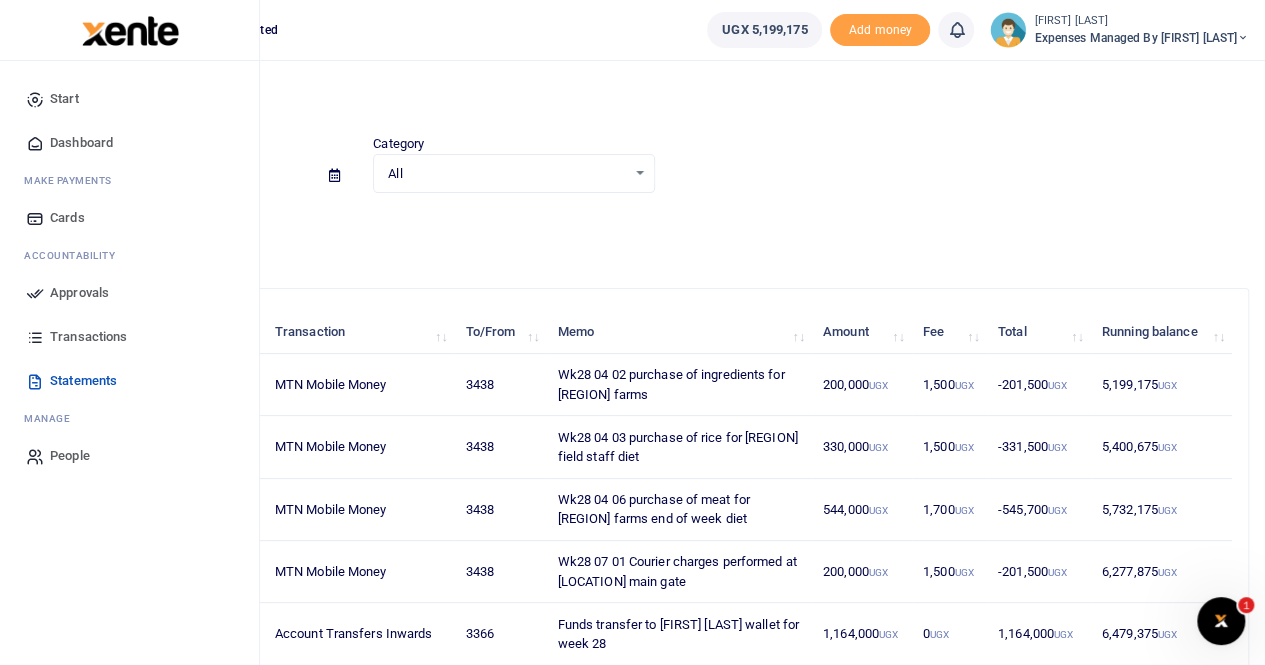 click on "Approvals" at bounding box center [79, 293] 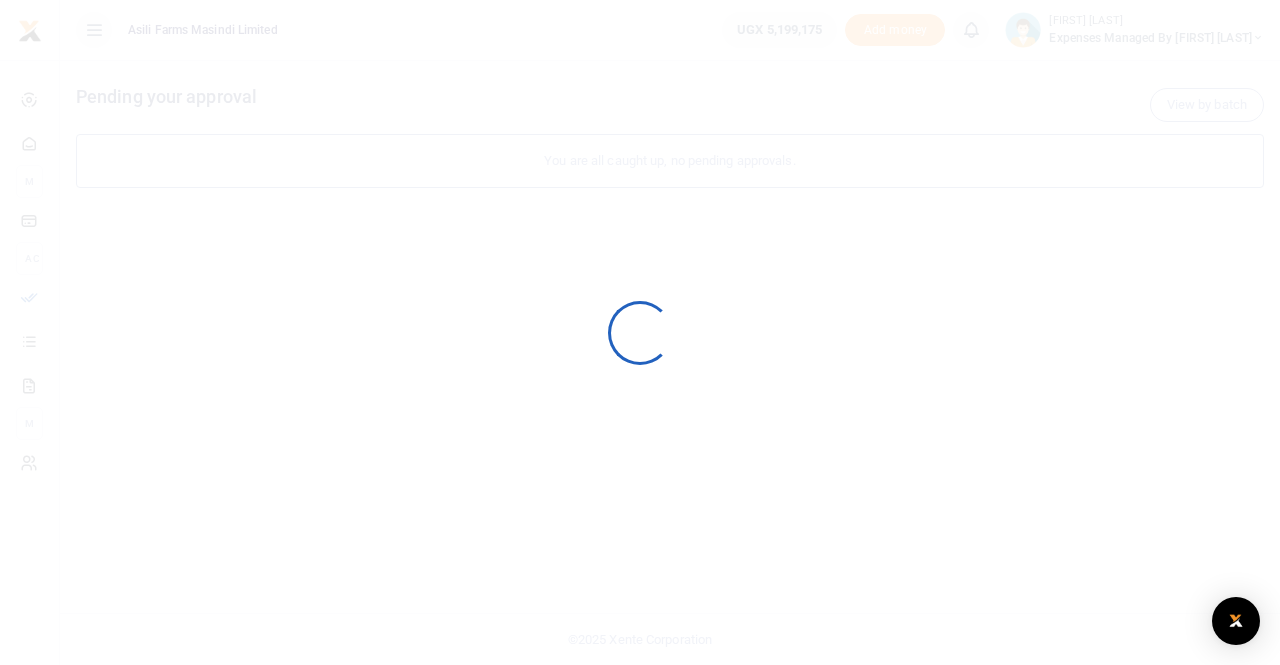 scroll, scrollTop: 0, scrollLeft: 0, axis: both 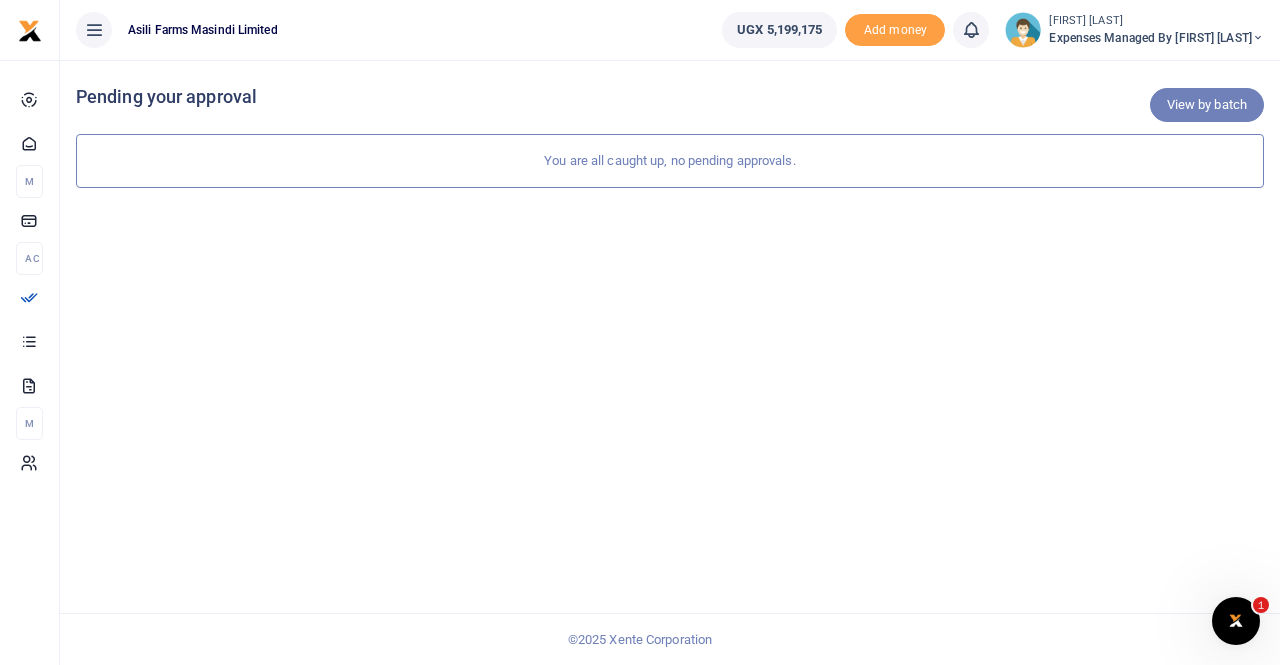 click on "View by batch" at bounding box center [1207, 105] 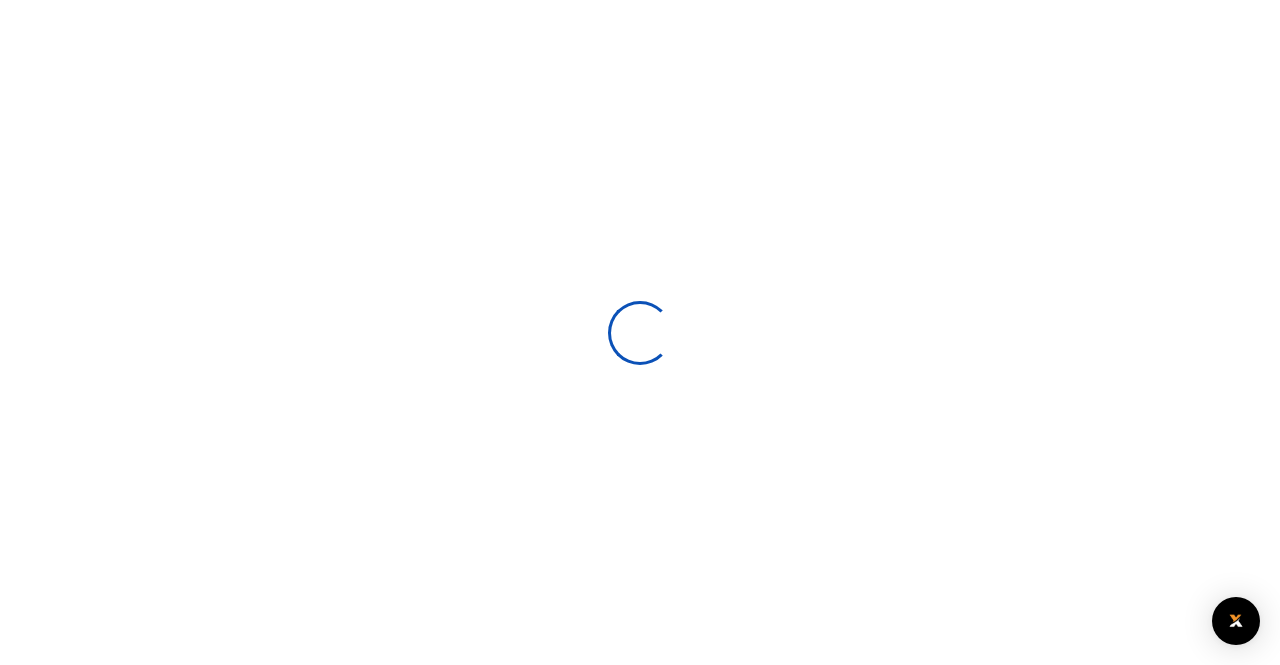 scroll, scrollTop: 0, scrollLeft: 0, axis: both 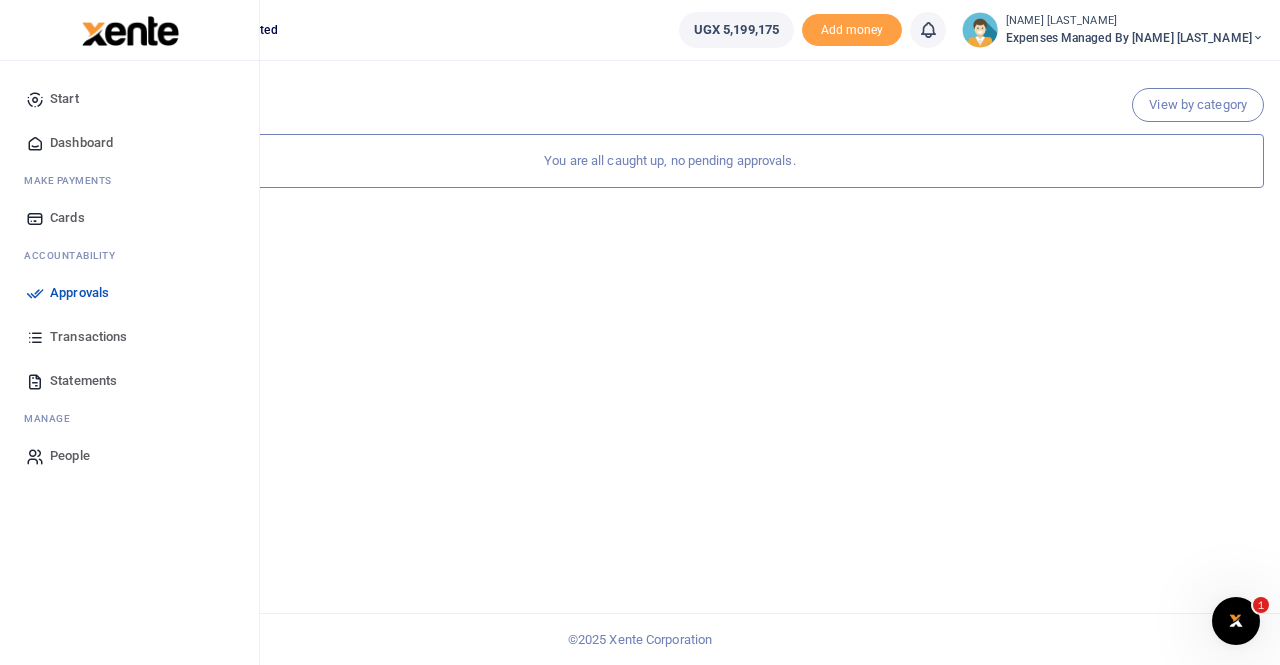 click on "Approvals" at bounding box center (79, 293) 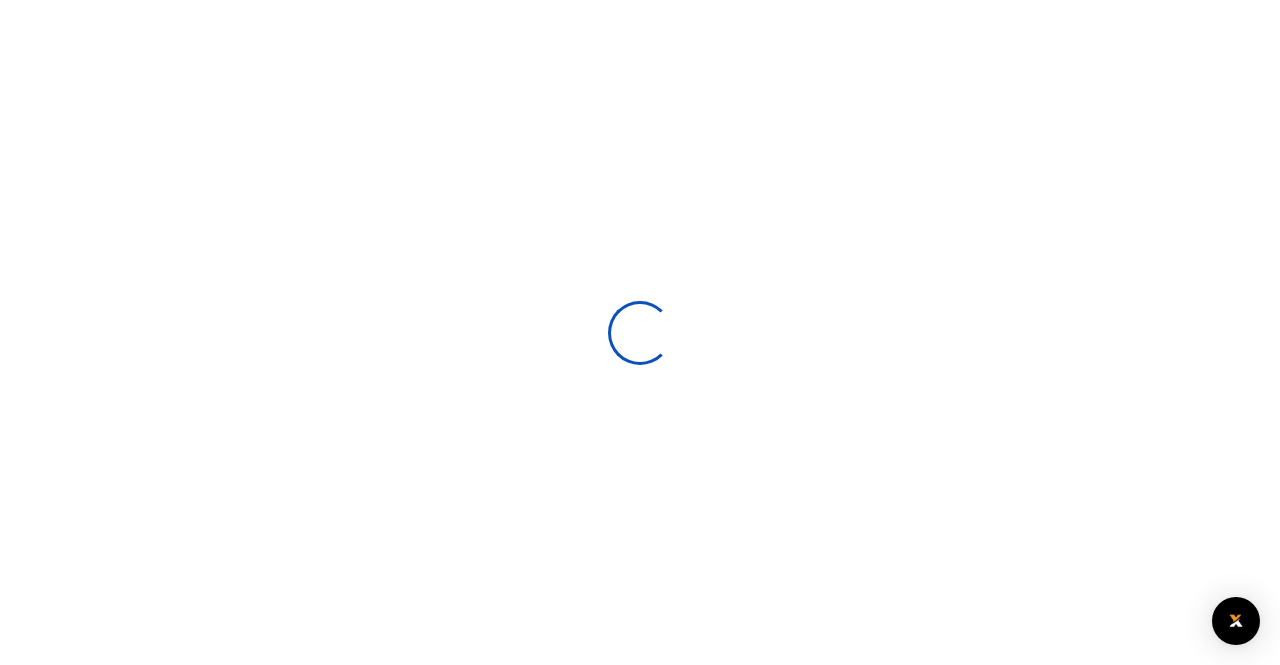 scroll, scrollTop: 0, scrollLeft: 0, axis: both 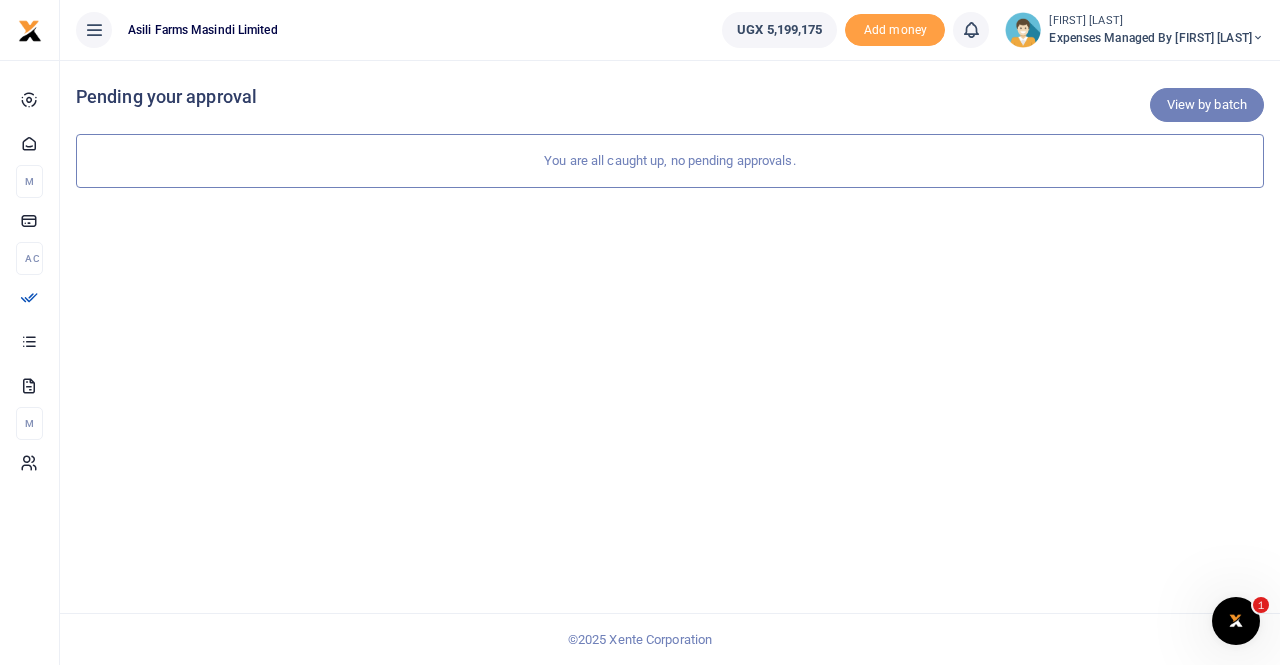 click on "View by batch" at bounding box center (1207, 105) 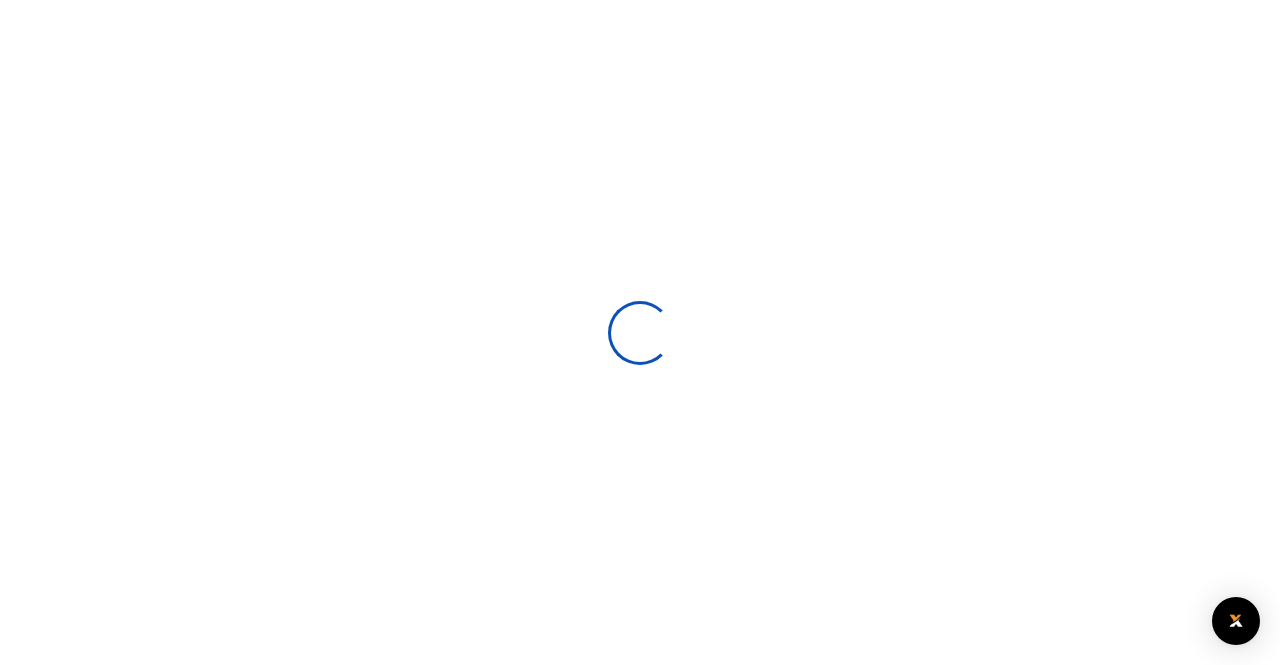 scroll, scrollTop: 0, scrollLeft: 0, axis: both 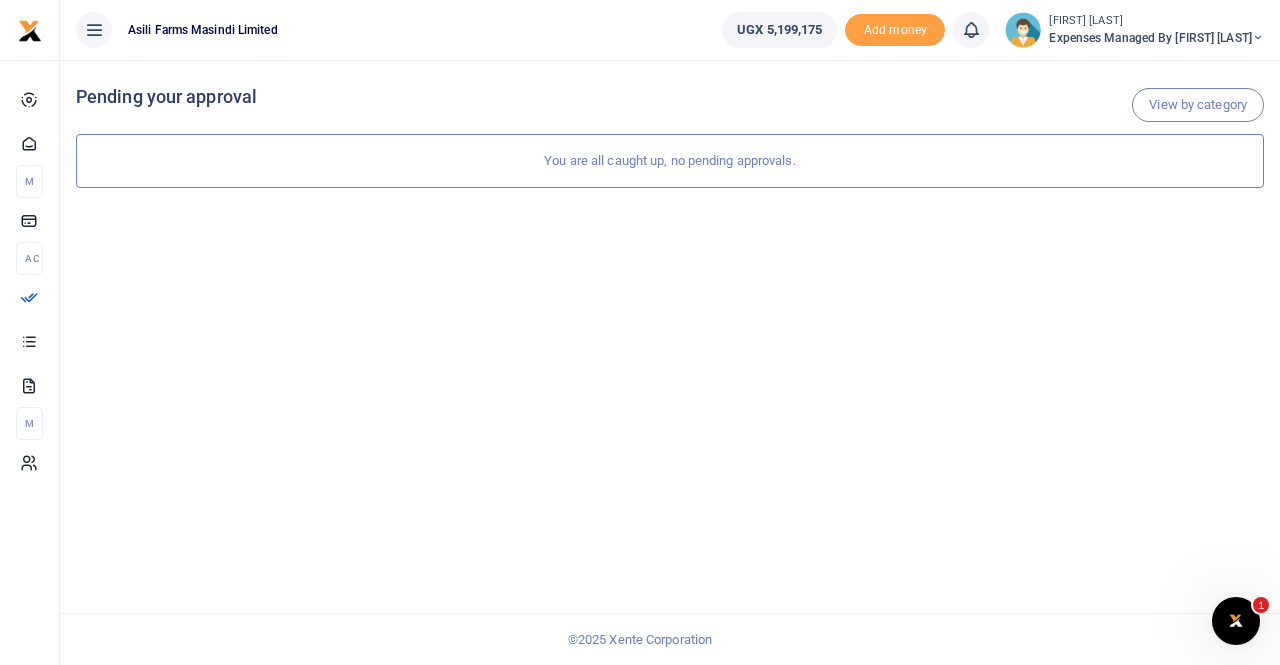 click on "You are all caught up, no pending approvals." at bounding box center (670, 161) 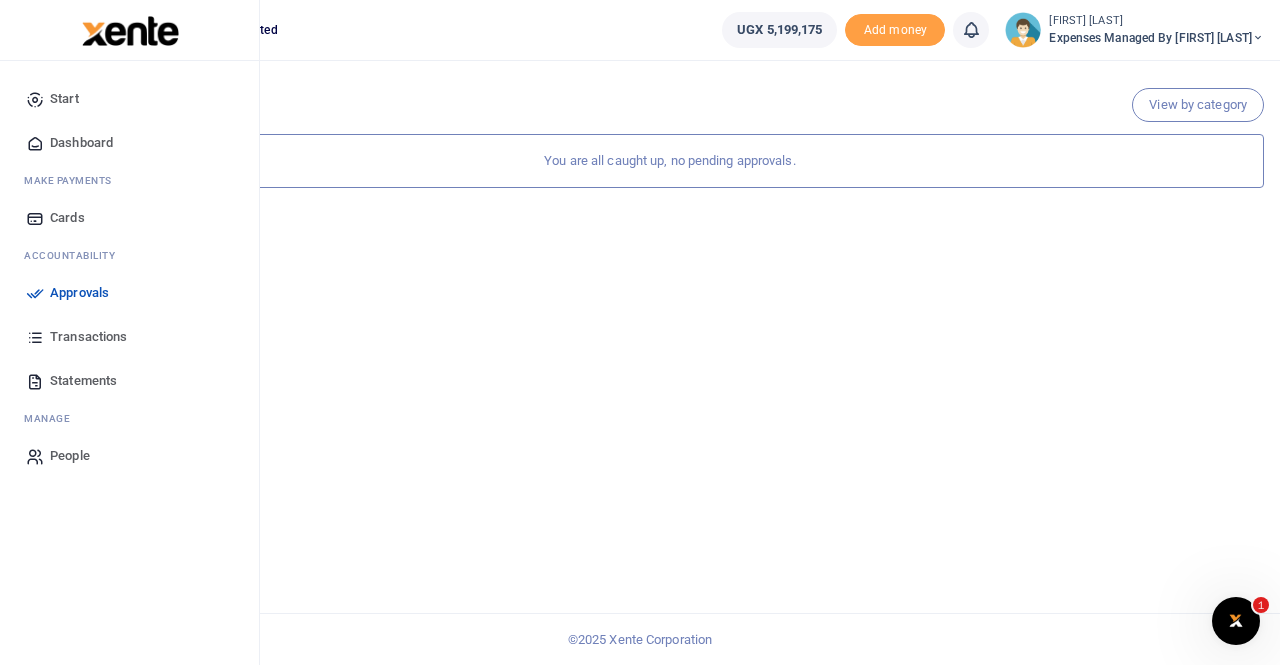 click on "Transactions" at bounding box center (88, 337) 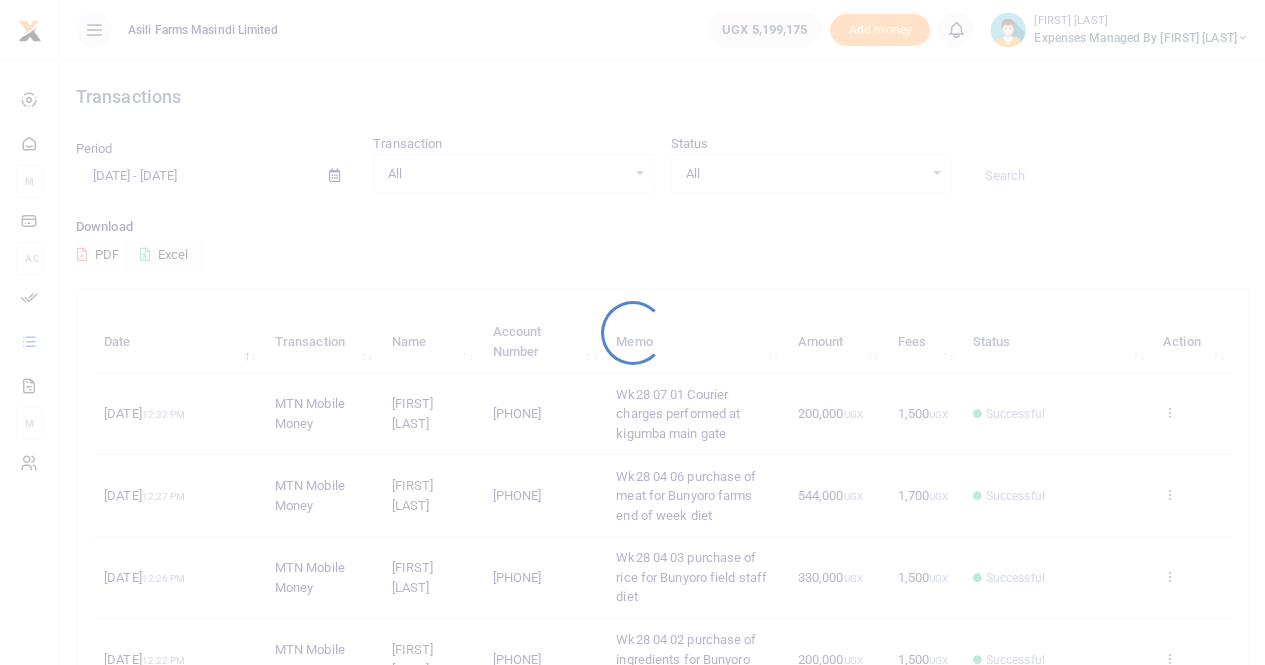 scroll, scrollTop: 0, scrollLeft: 0, axis: both 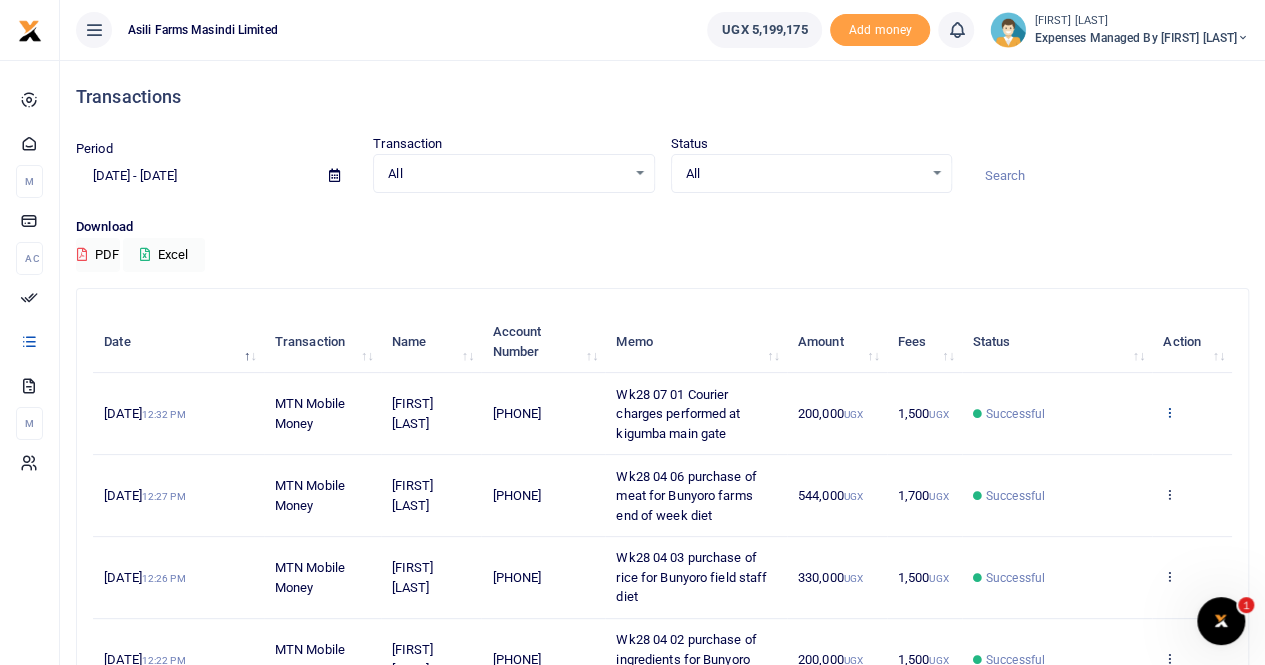 click at bounding box center [1169, 412] 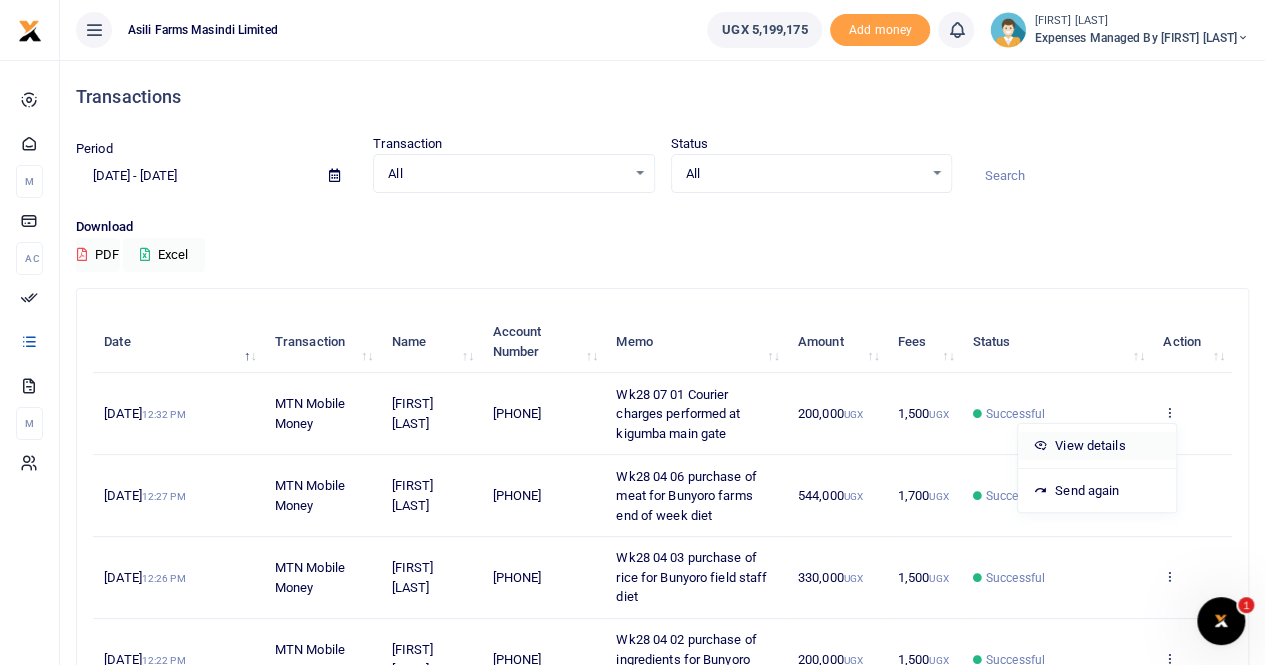 click on "View details" at bounding box center (1097, 446) 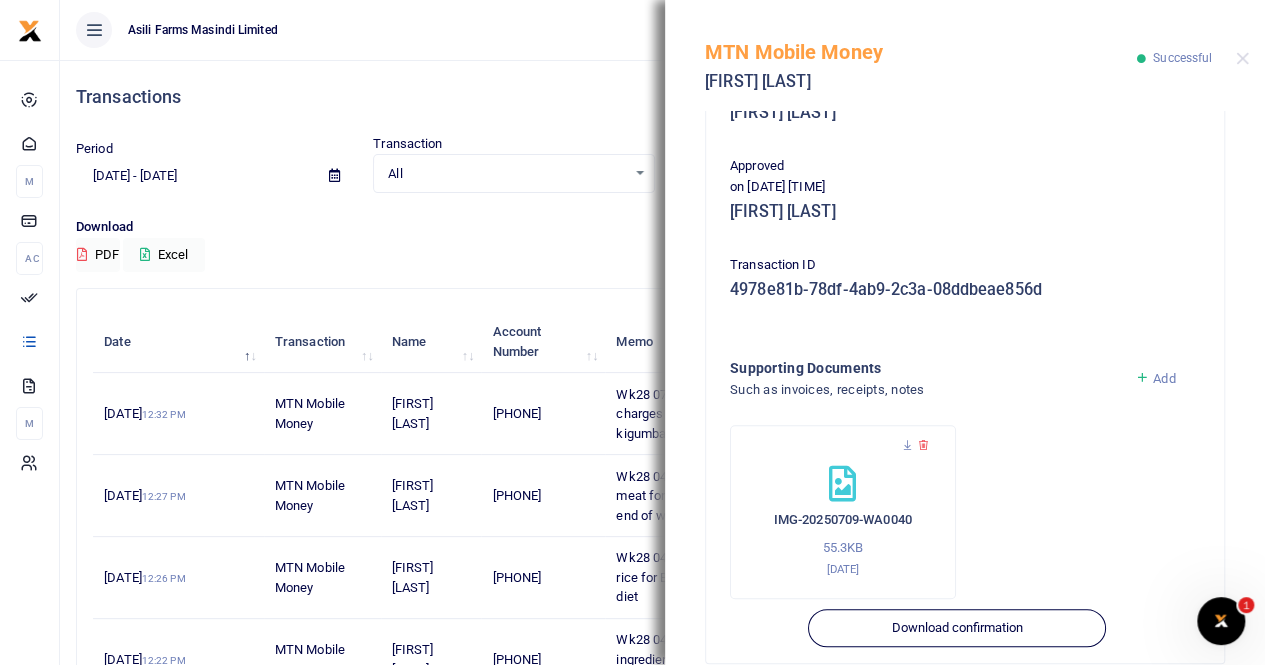 scroll, scrollTop: 482, scrollLeft: 0, axis: vertical 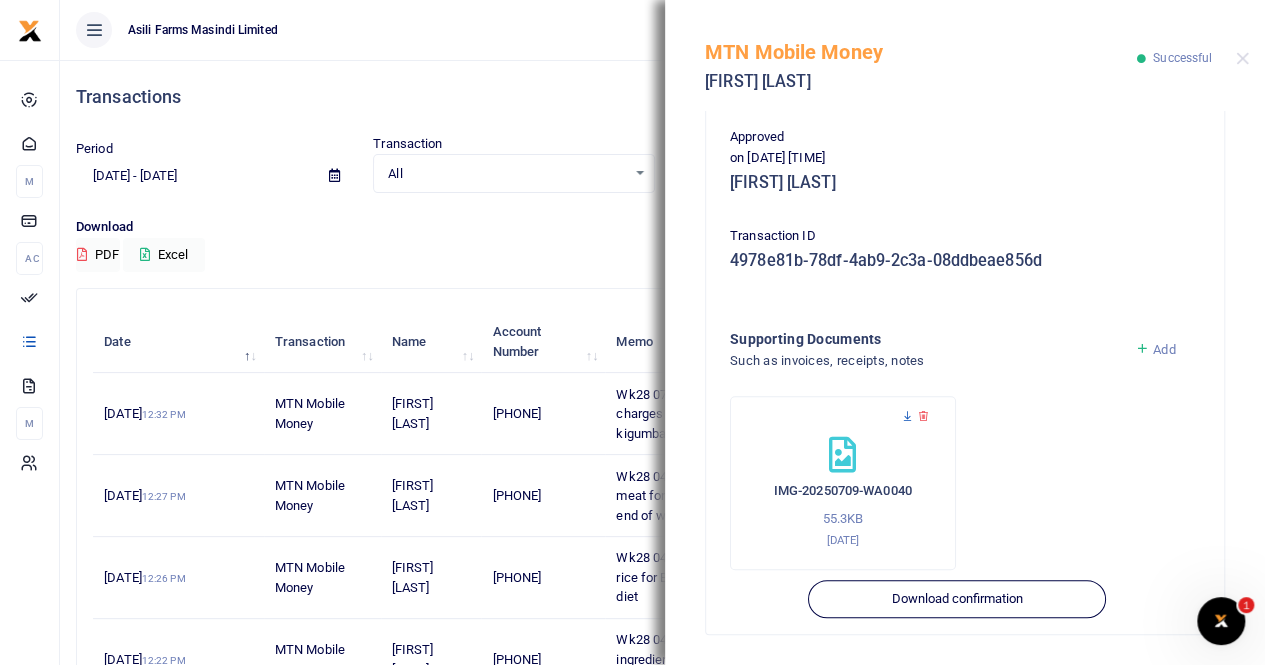 click at bounding box center (907, 416) 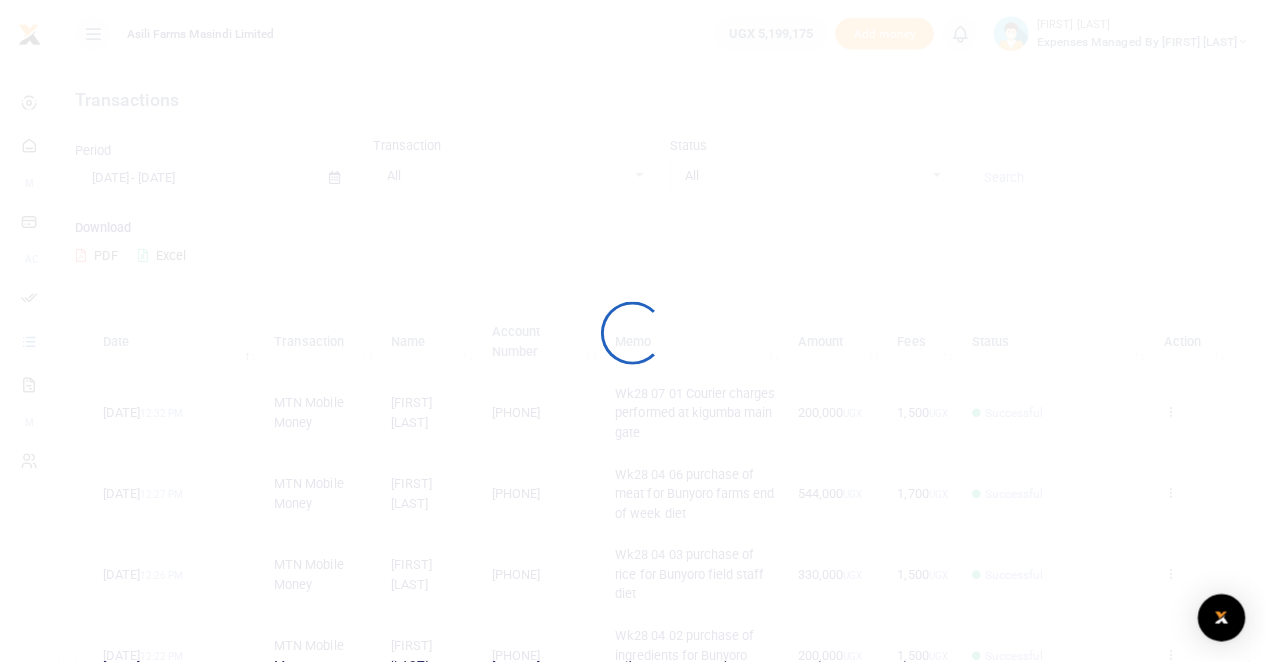 scroll, scrollTop: 0, scrollLeft: 0, axis: both 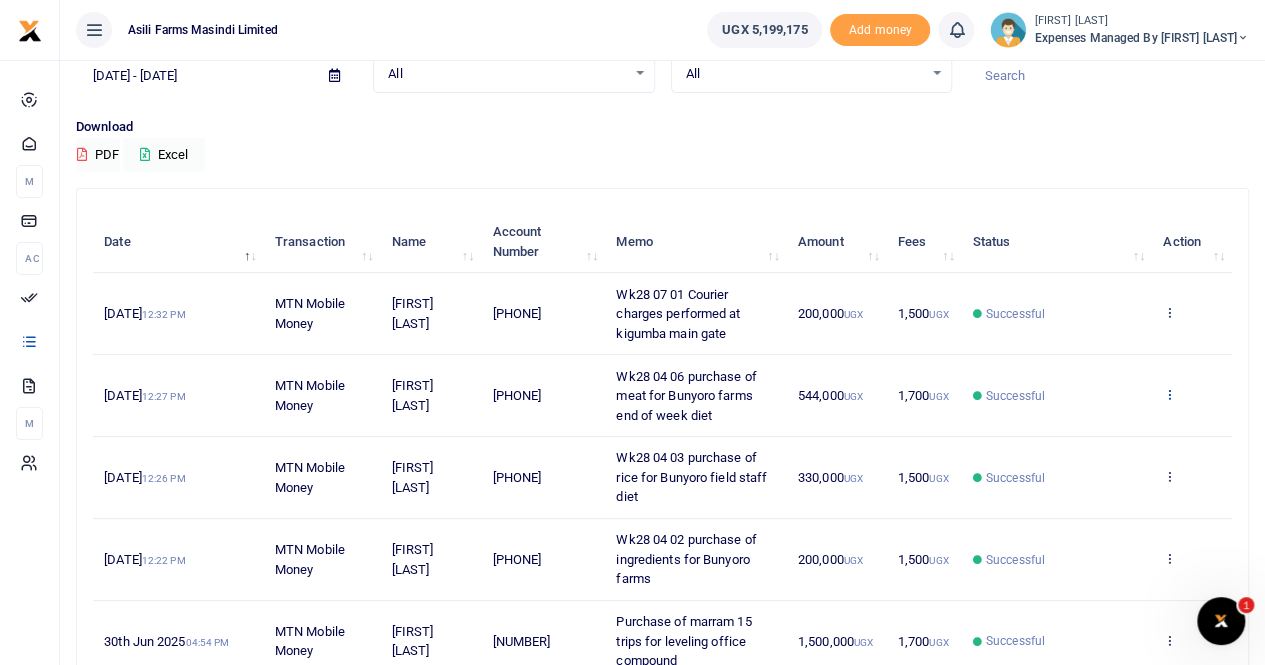 click at bounding box center (1169, 394) 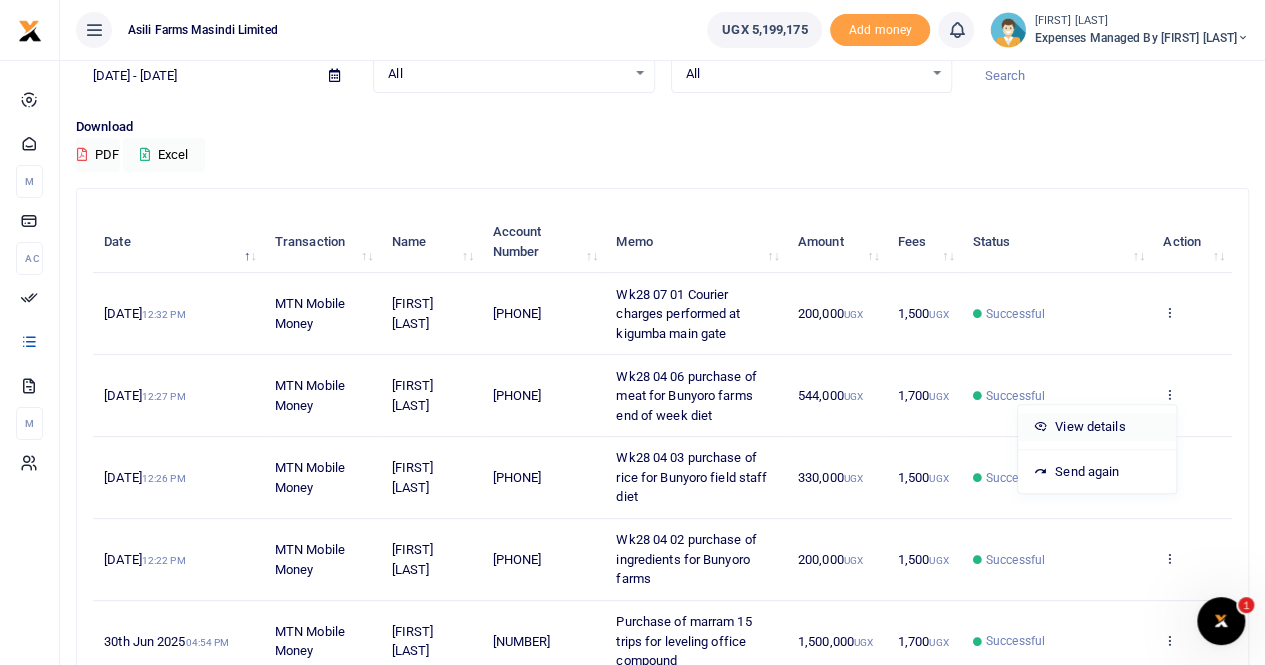 click on "View details" at bounding box center (1097, 427) 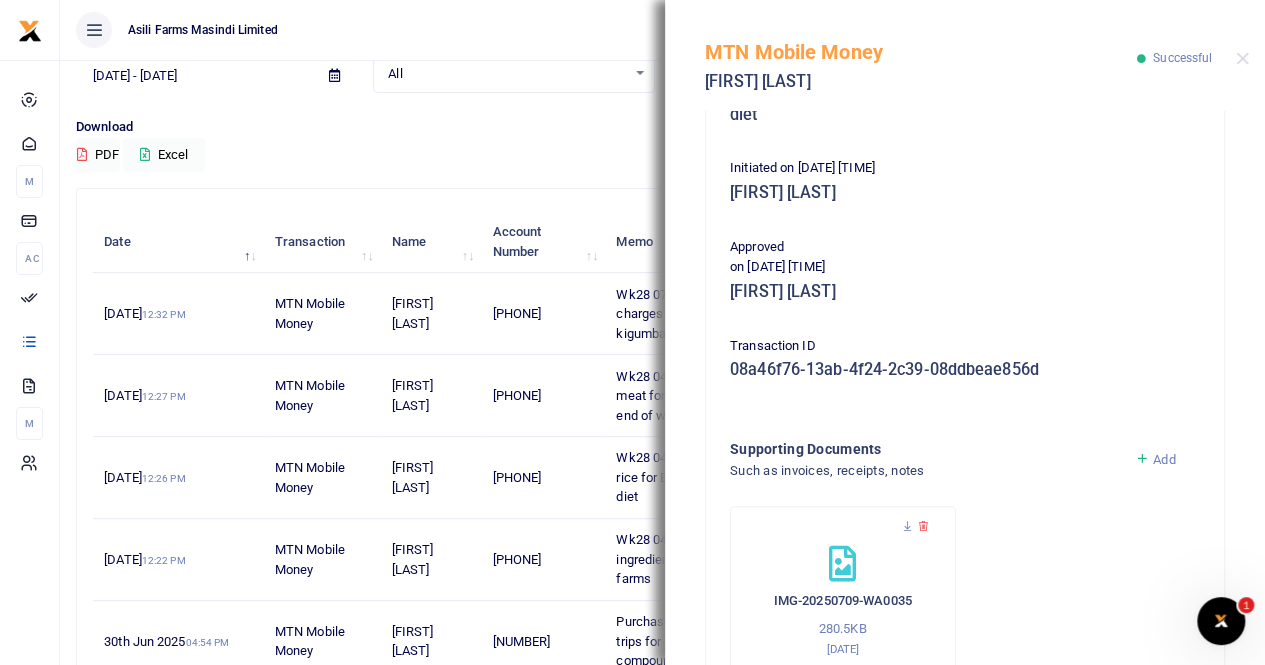 scroll, scrollTop: 400, scrollLeft: 0, axis: vertical 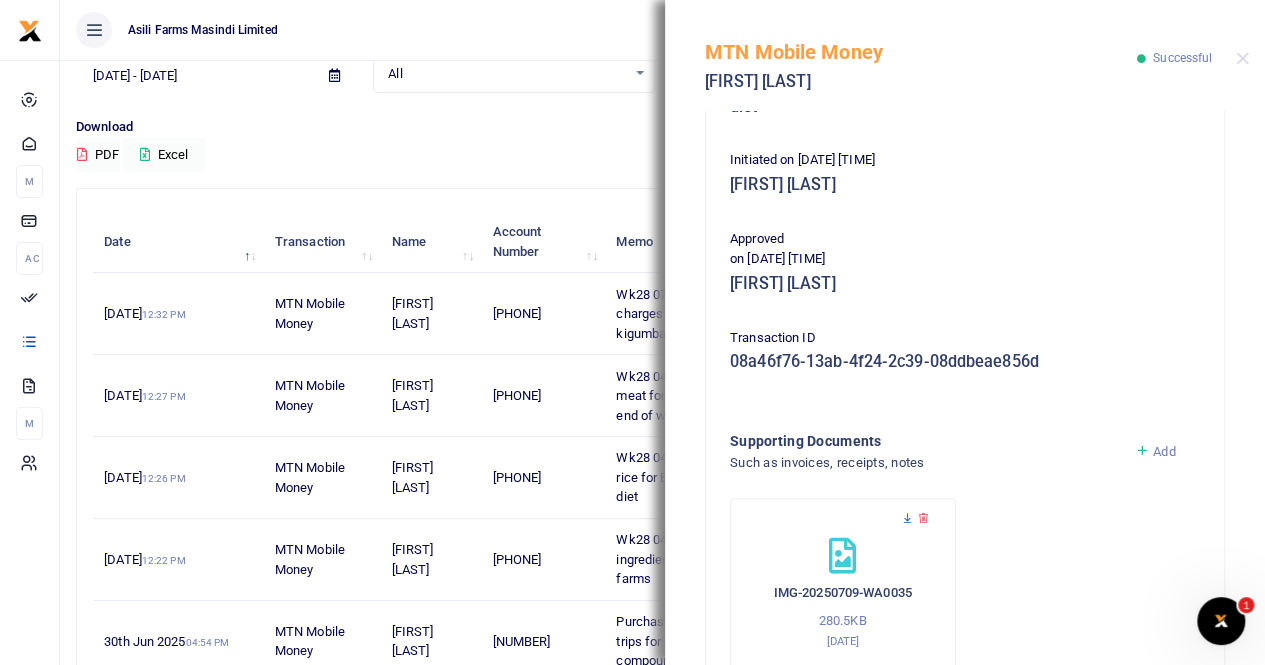 click at bounding box center (907, 518) 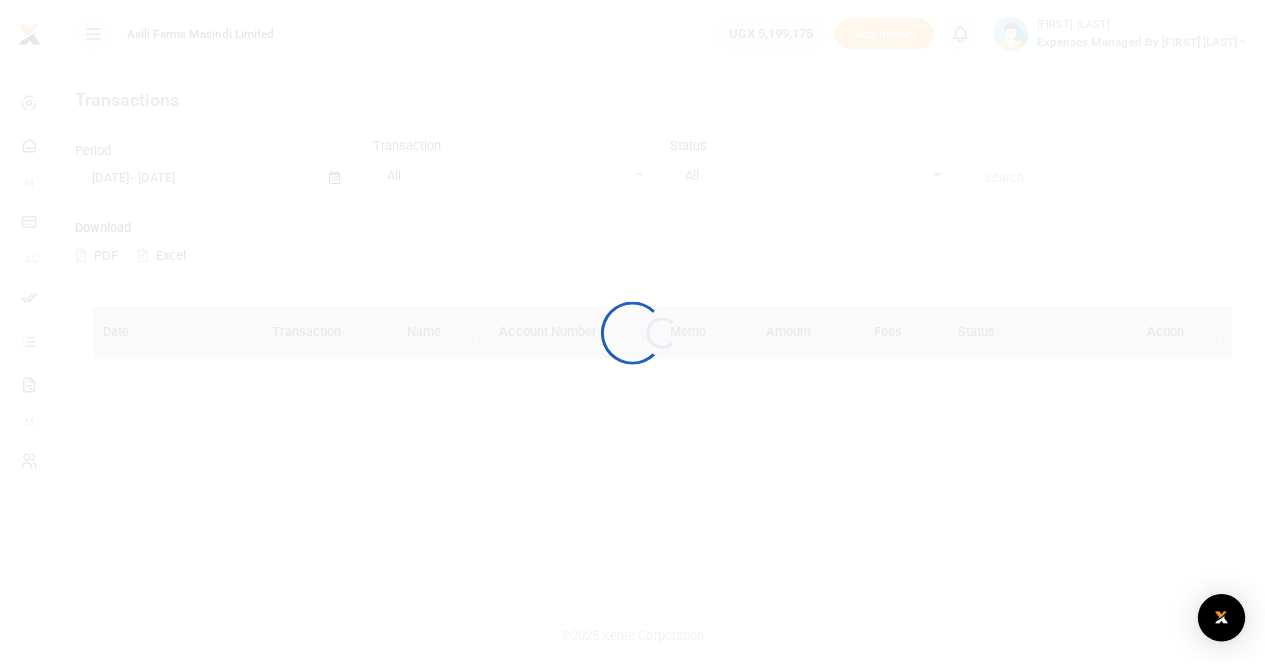 scroll, scrollTop: 0, scrollLeft: 0, axis: both 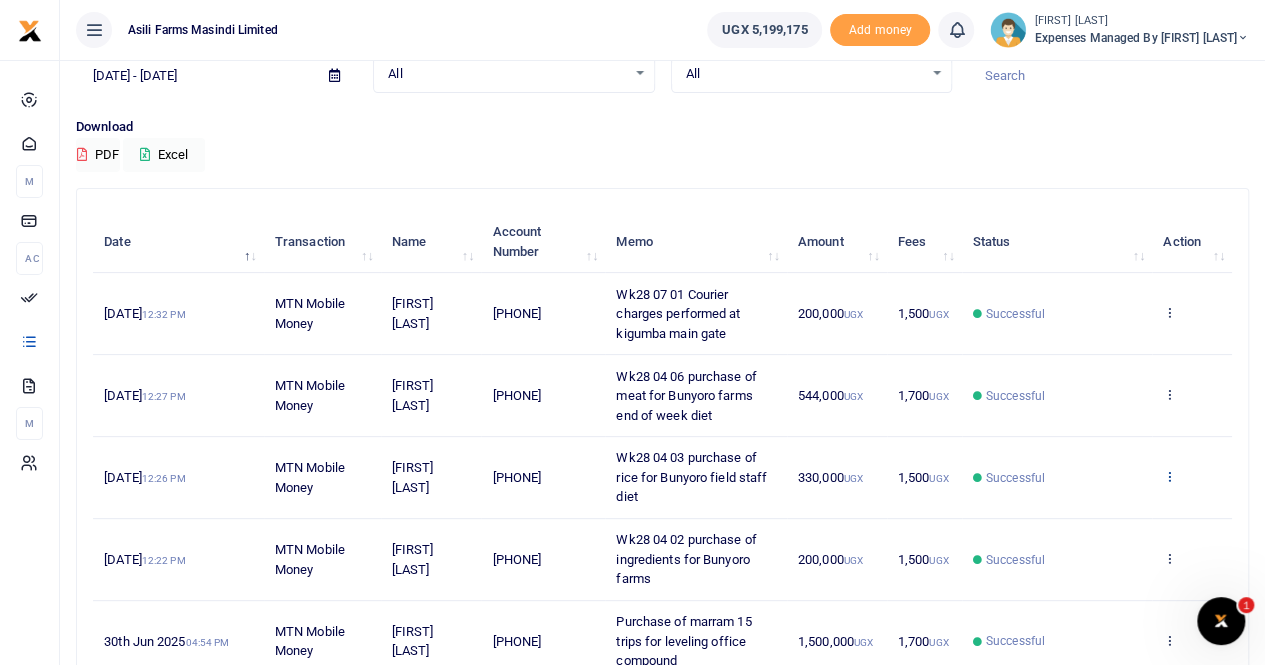 click at bounding box center (1169, 312) 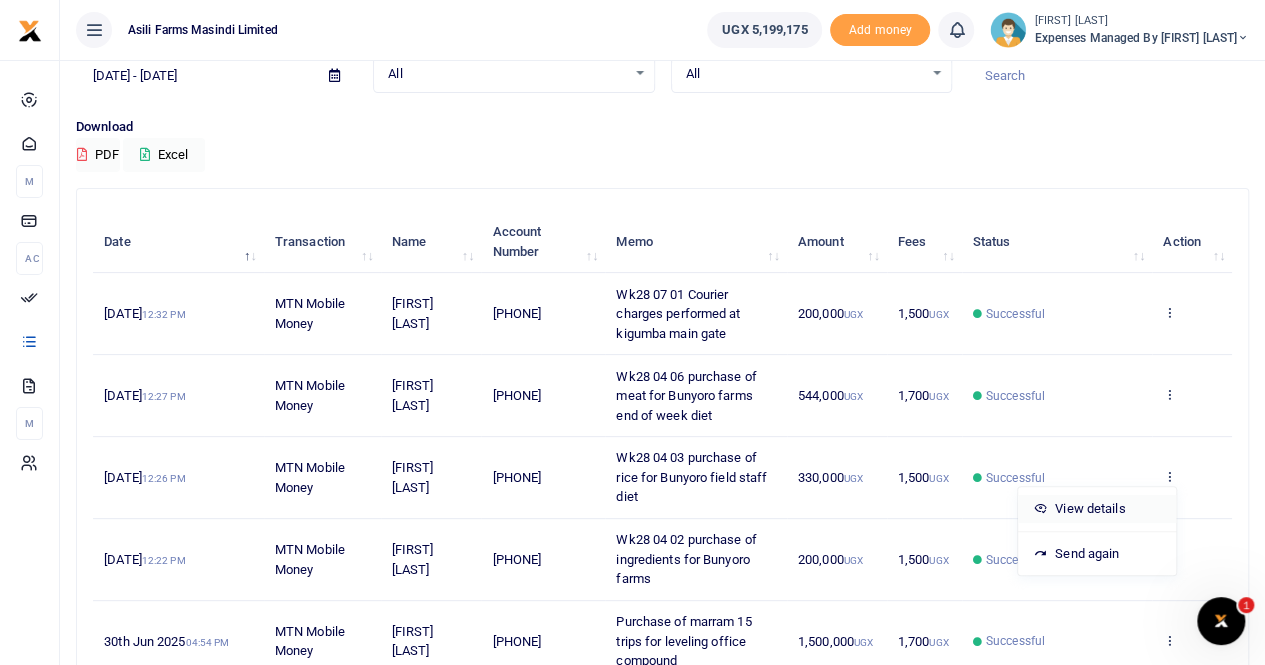 click on "View details" at bounding box center (1097, 509) 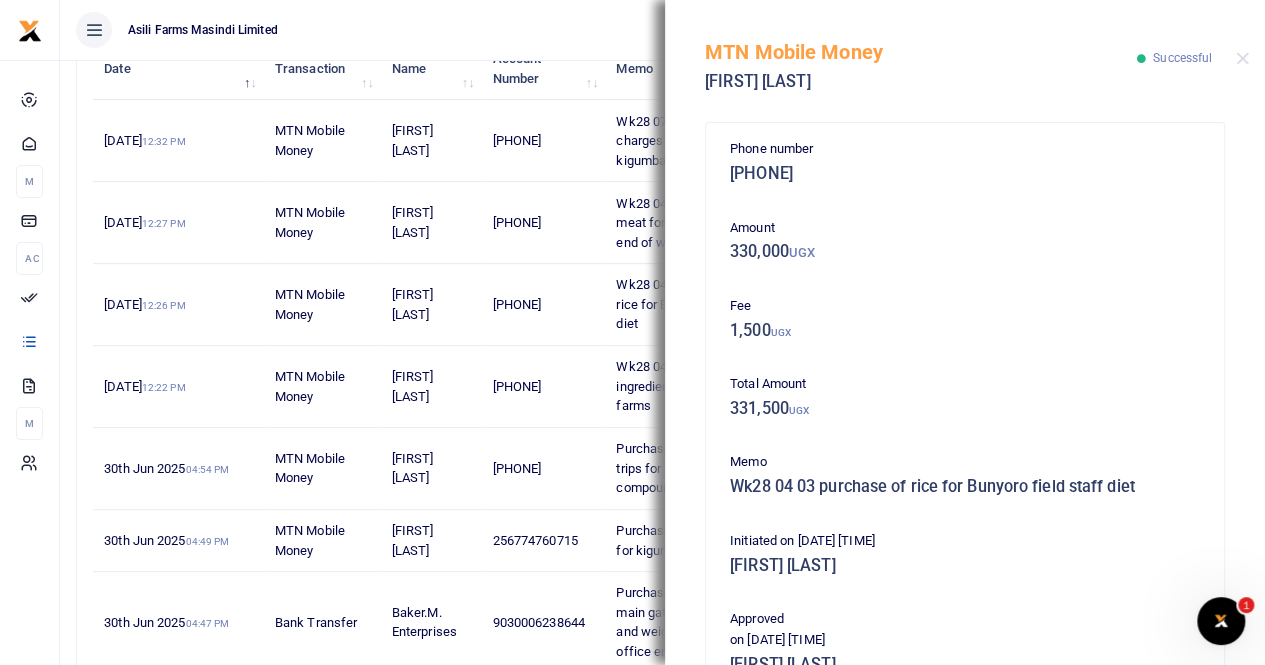 scroll, scrollTop: 300, scrollLeft: 0, axis: vertical 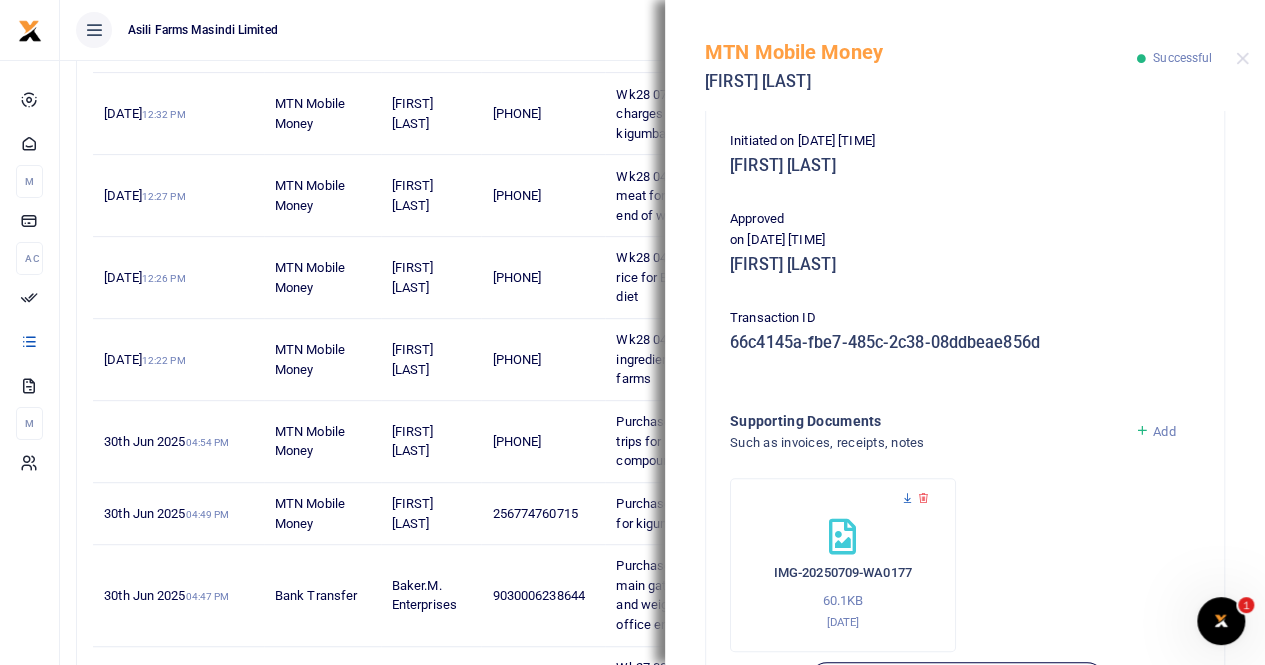 click at bounding box center (907, 498) 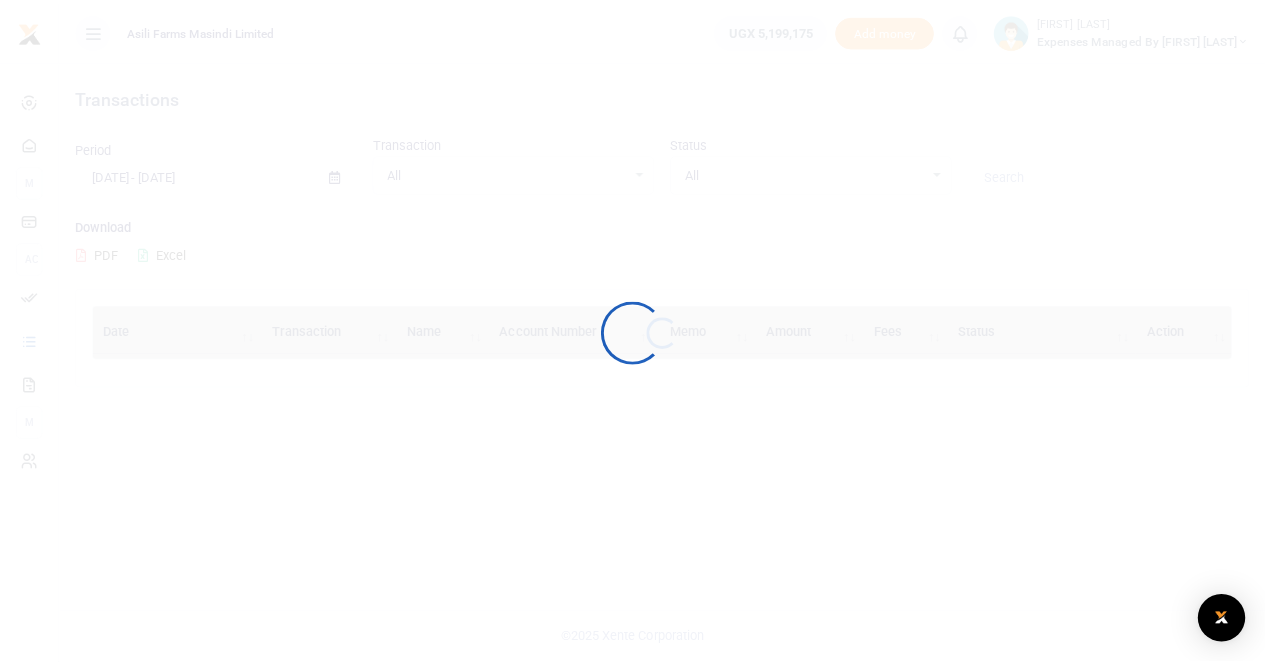 scroll, scrollTop: 0, scrollLeft: 0, axis: both 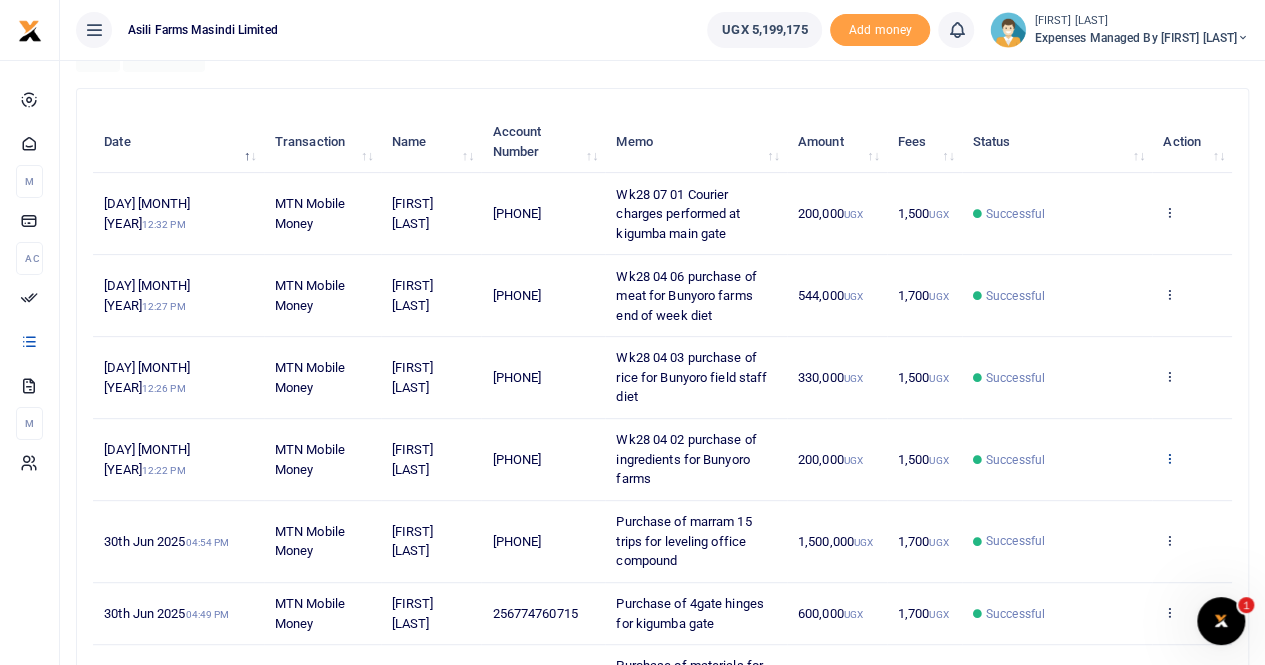 click at bounding box center [1169, 294] 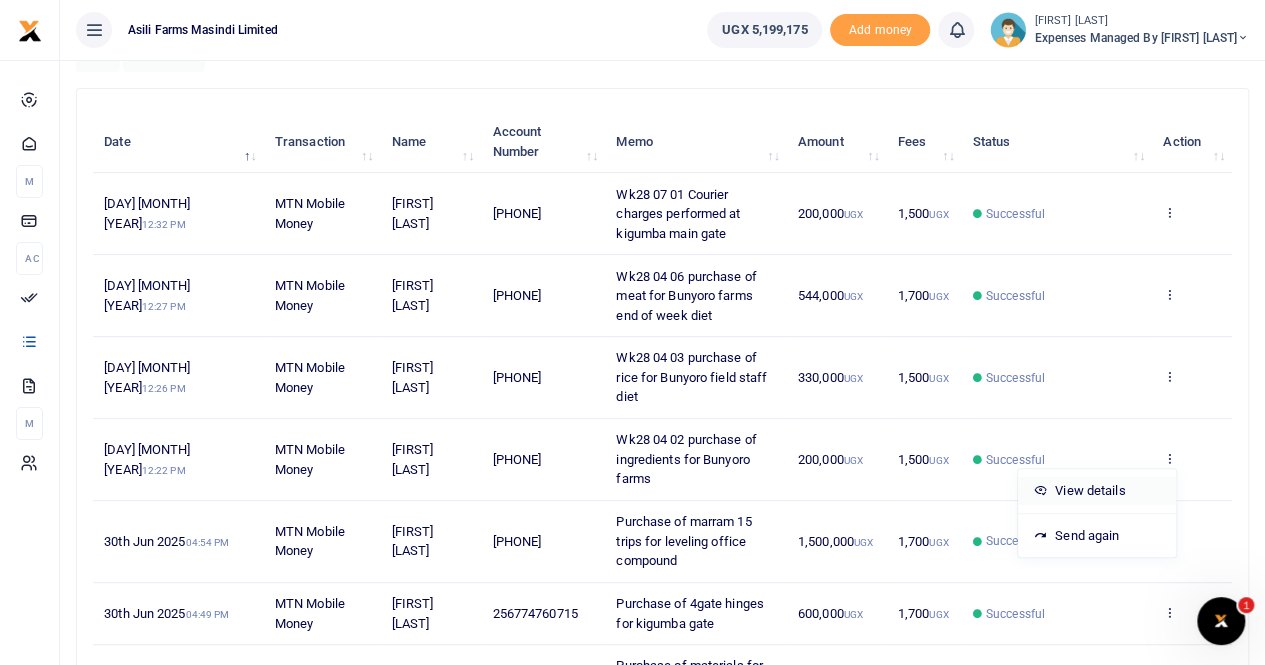 click on "View details" at bounding box center (1097, 491) 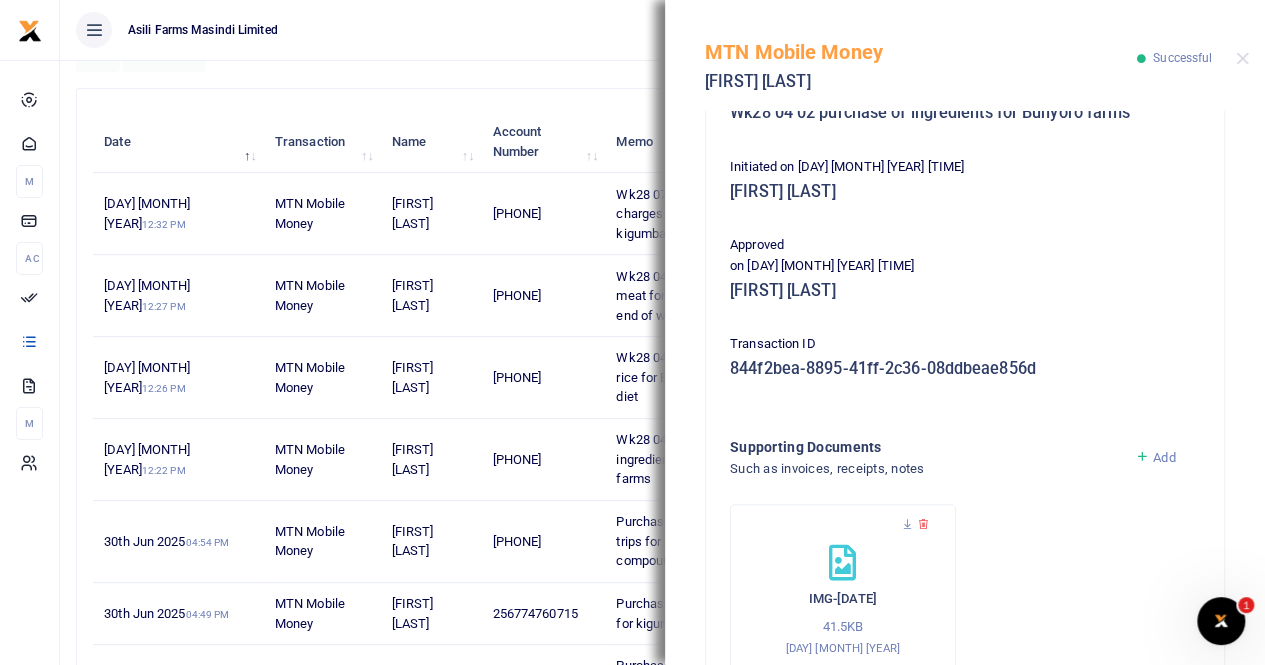 scroll, scrollTop: 400, scrollLeft: 0, axis: vertical 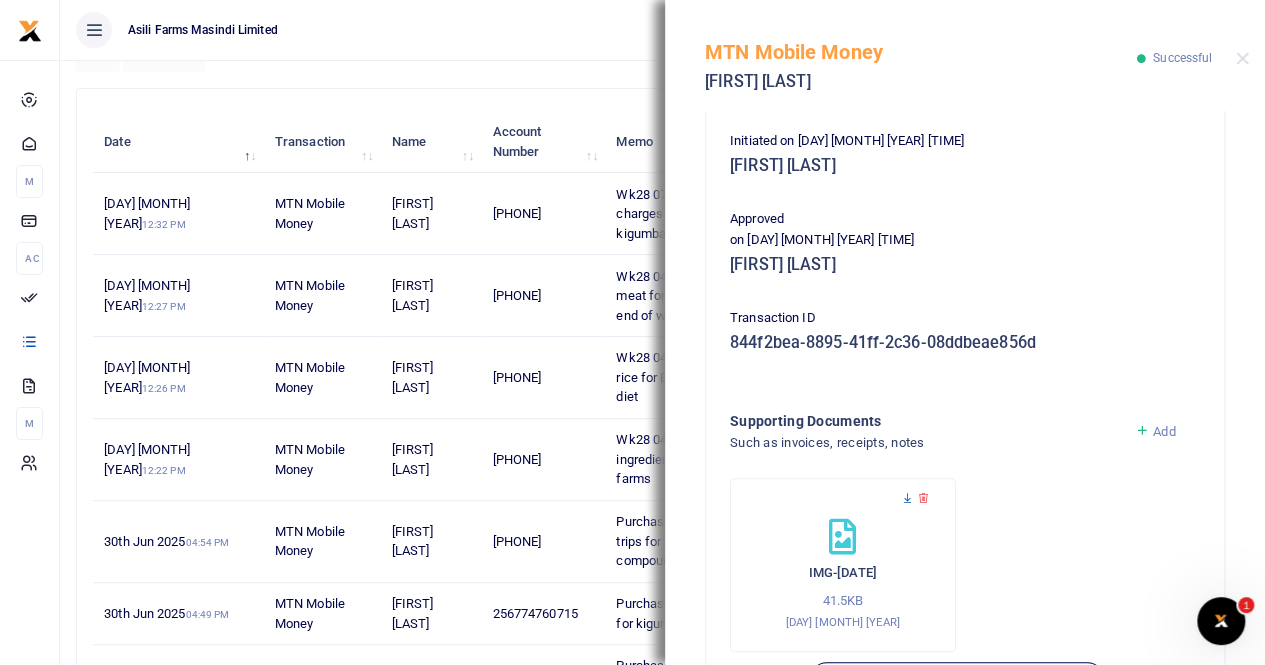 click at bounding box center [907, 498] 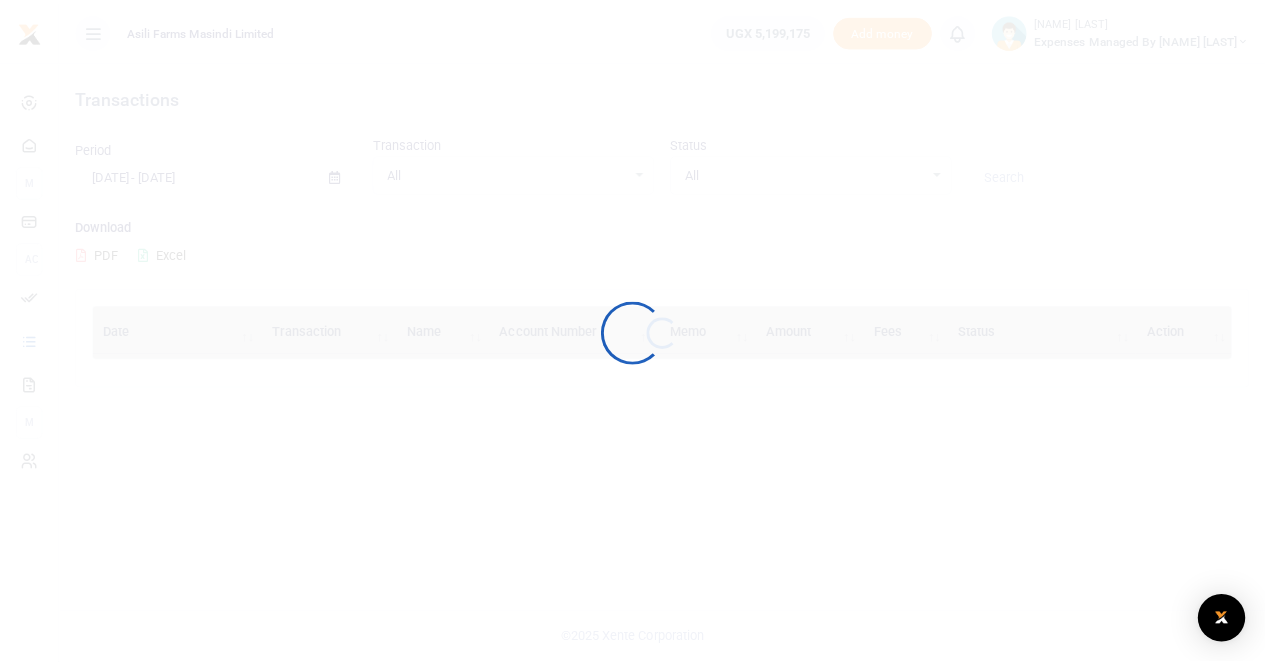 scroll, scrollTop: 0, scrollLeft: 0, axis: both 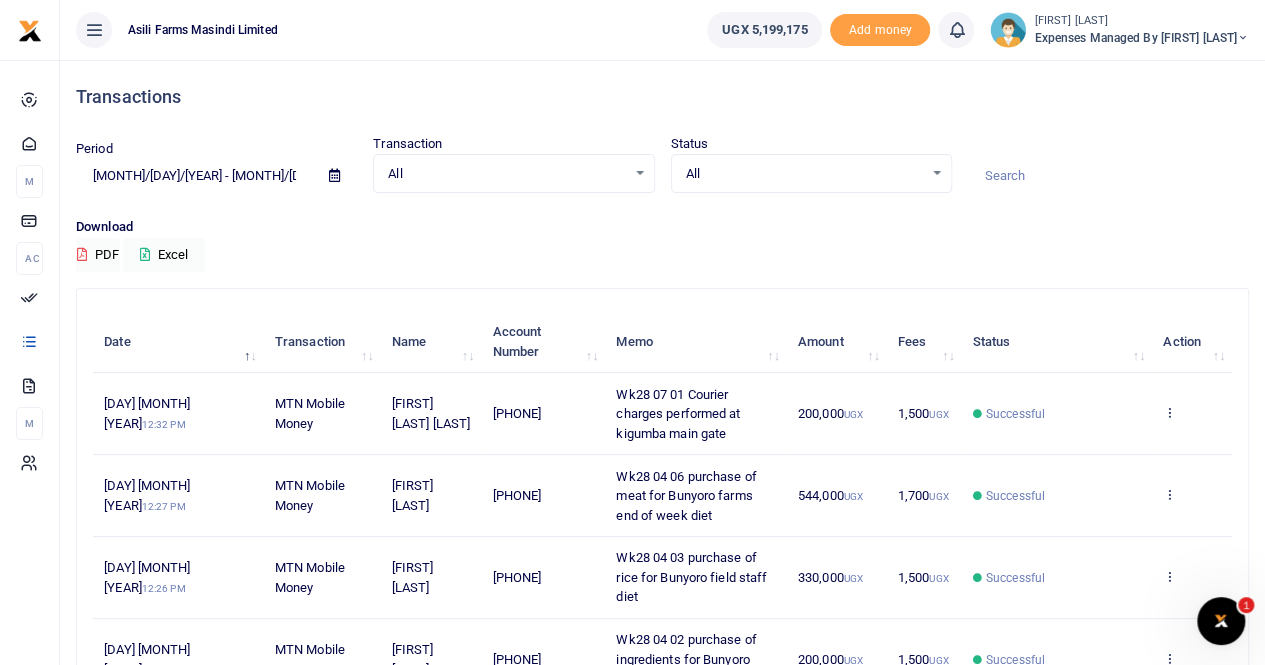 click on "Expenses Managed by [FIRST] [LAST]" at bounding box center (1141, 38) 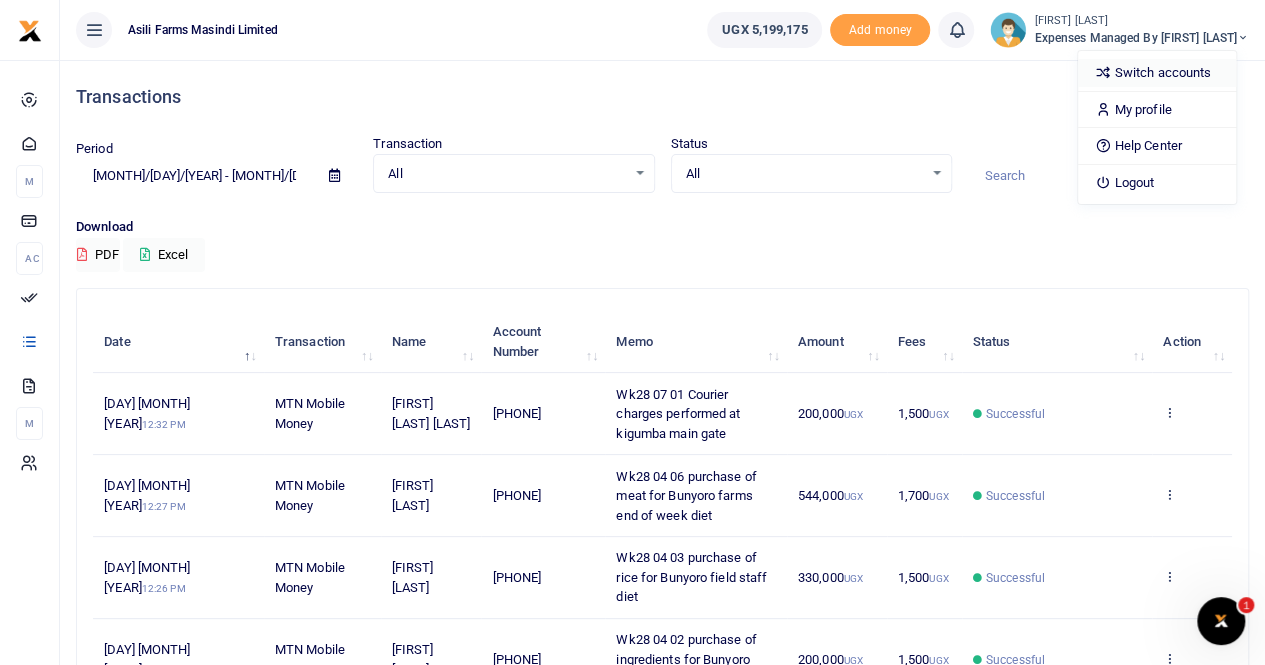 click on "Switch accounts" at bounding box center (1157, 73) 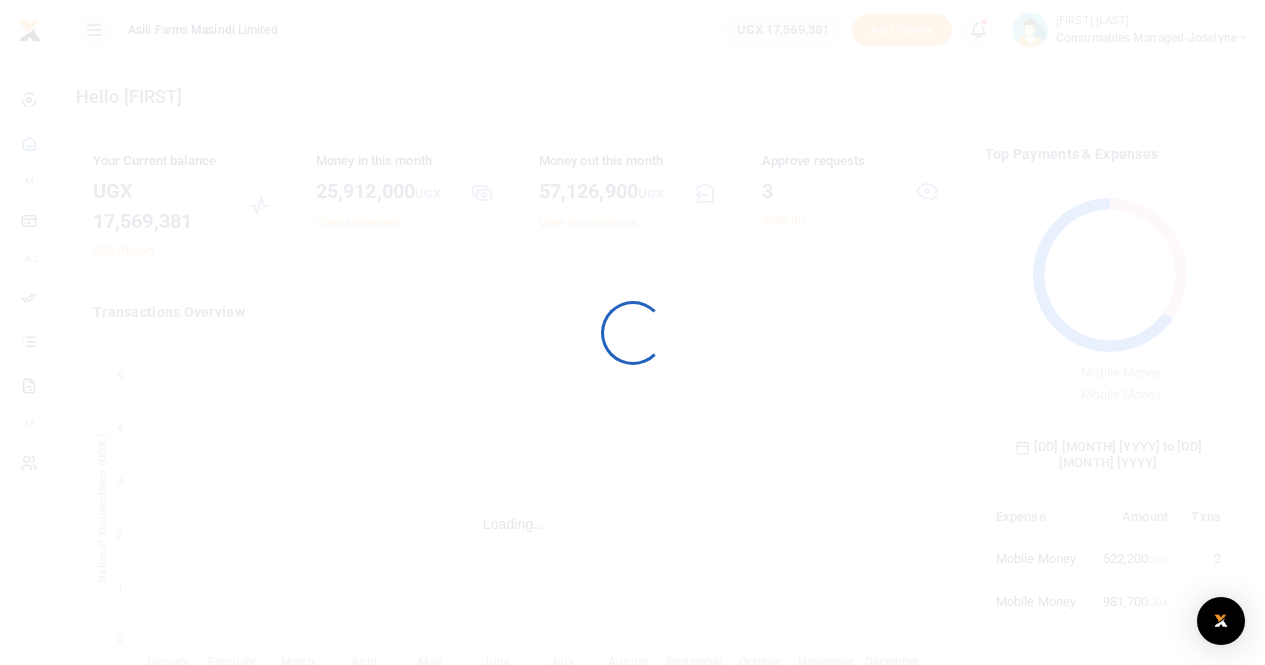 scroll, scrollTop: 0, scrollLeft: 0, axis: both 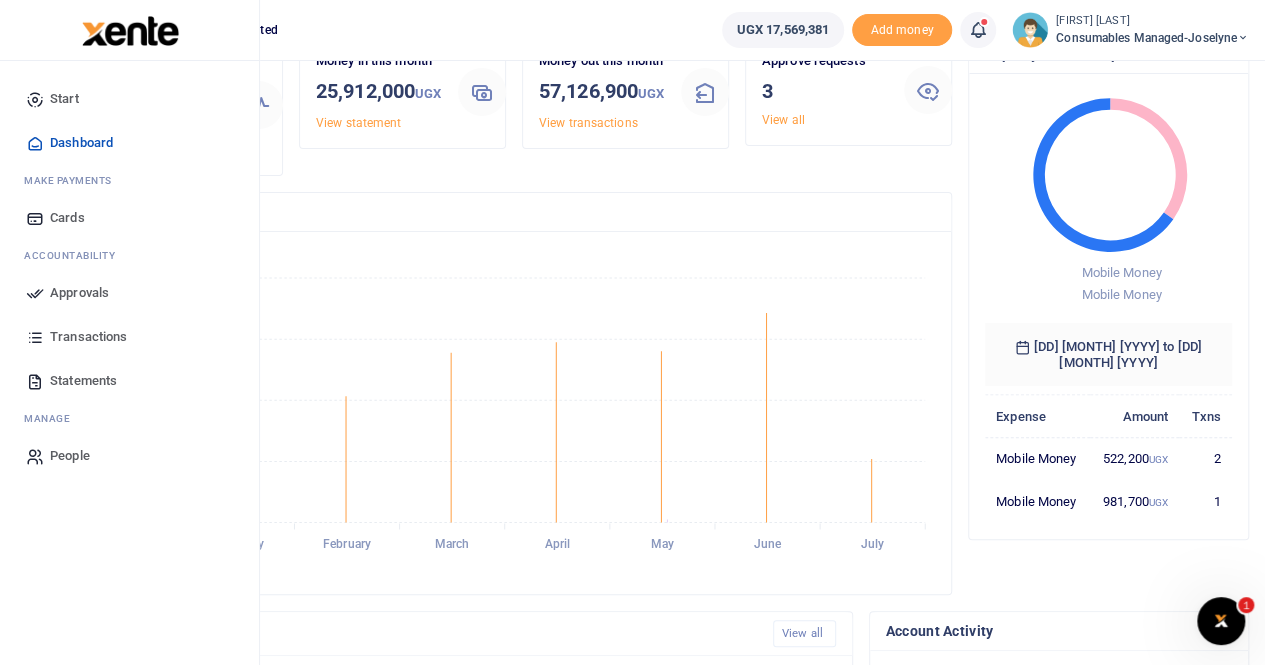 click on "Statements" at bounding box center [83, 381] 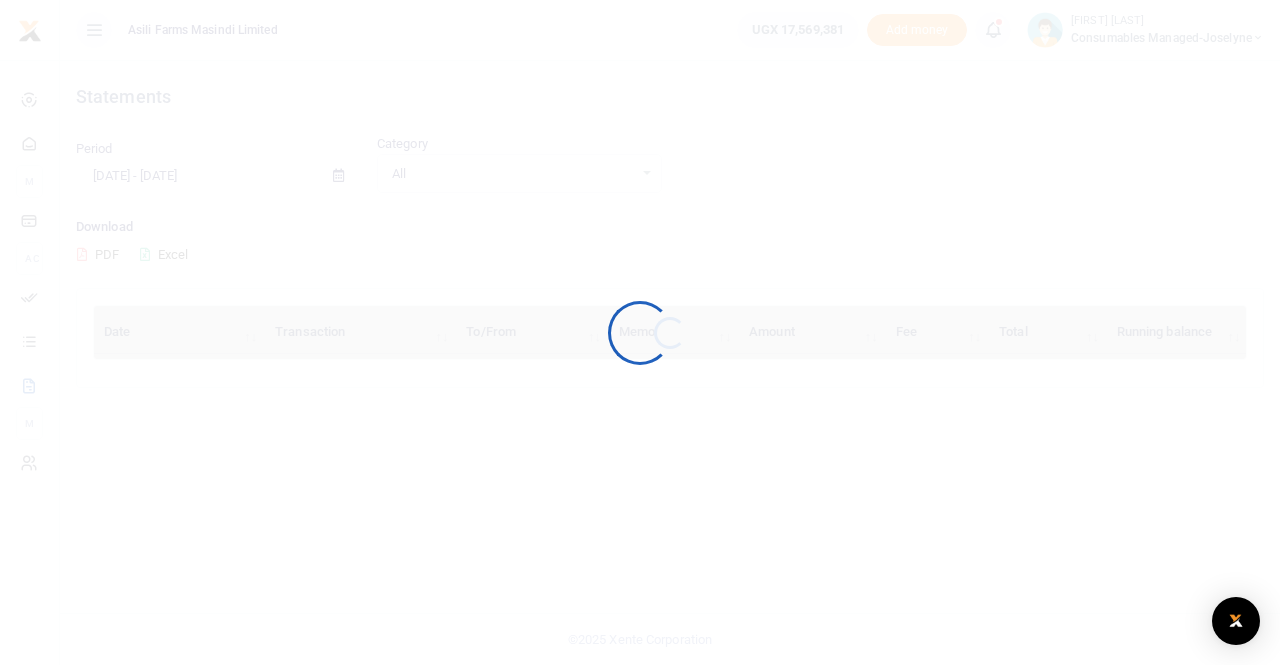 scroll, scrollTop: 0, scrollLeft: 0, axis: both 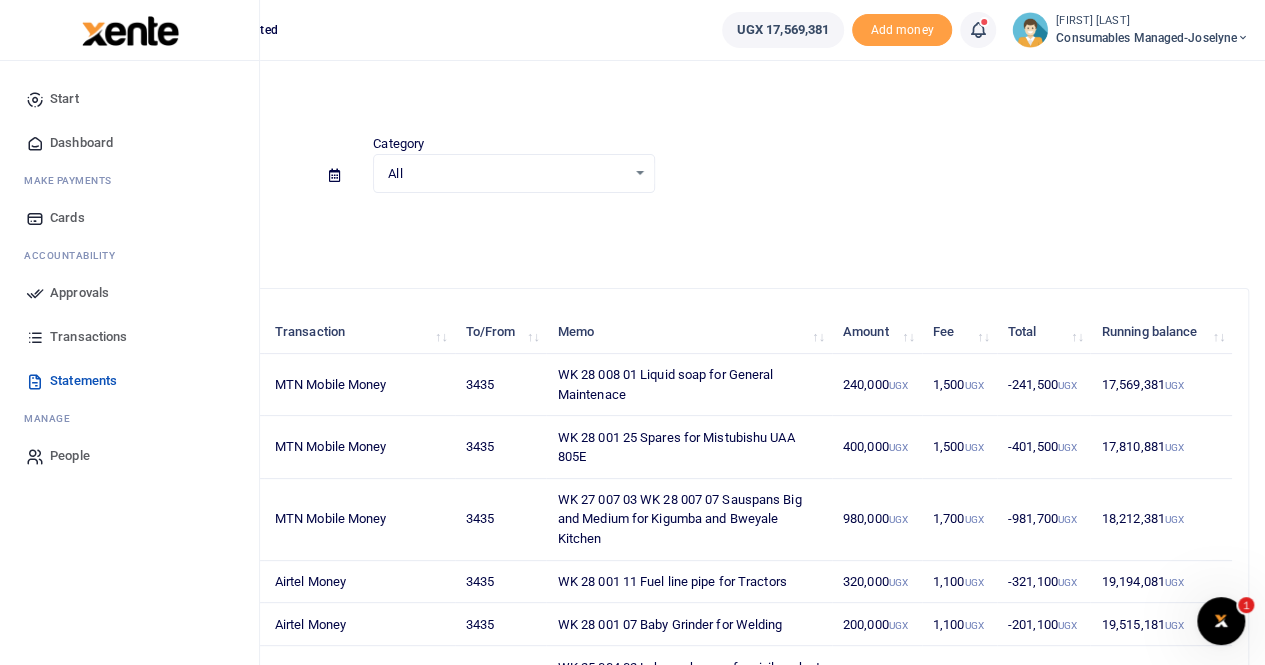 click on "Approvals" at bounding box center [79, 293] 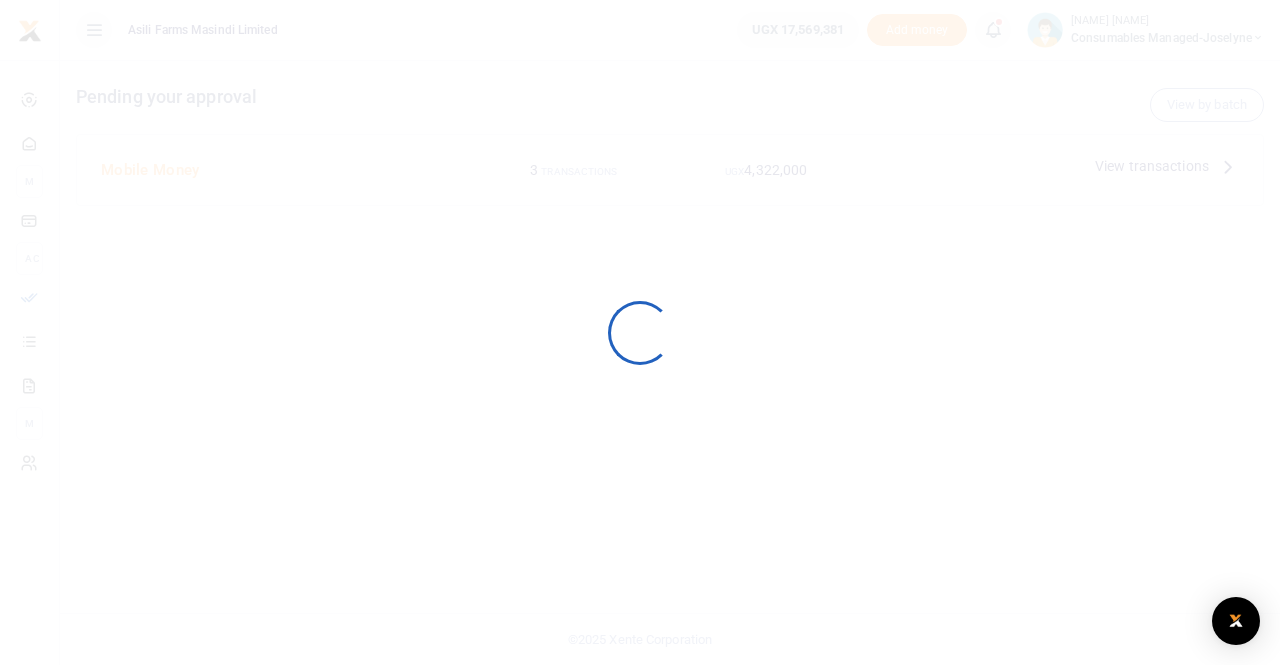 scroll, scrollTop: 0, scrollLeft: 0, axis: both 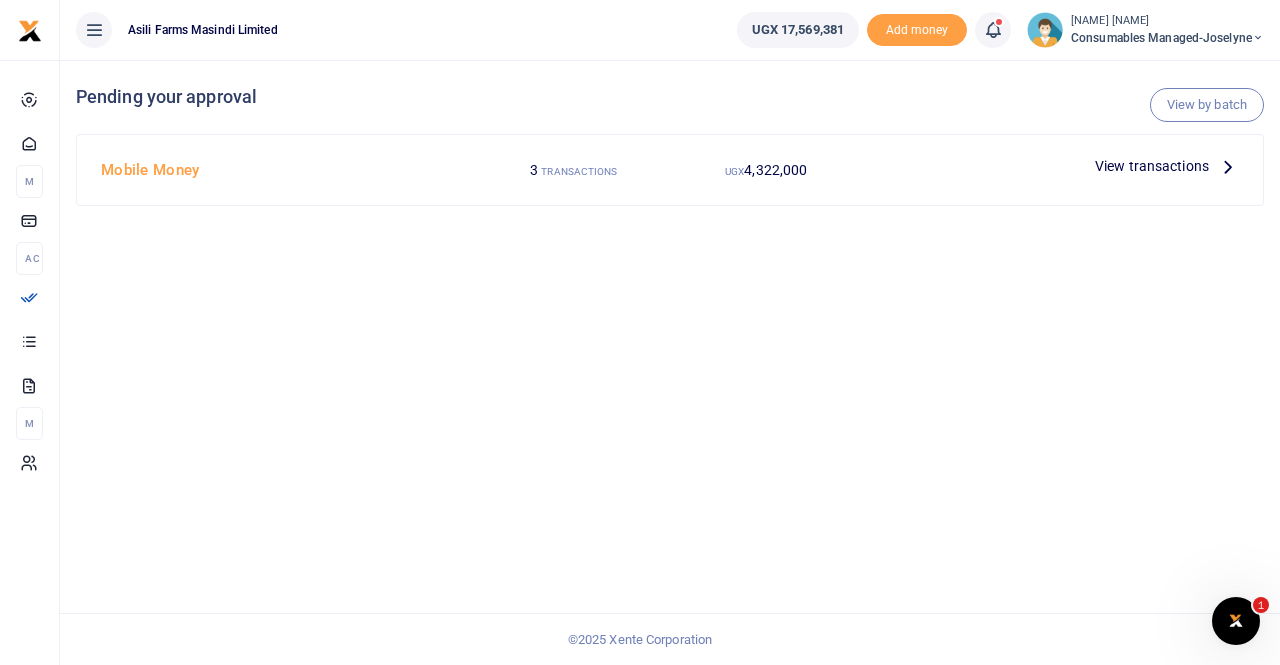 click on "View transactions" at bounding box center [1152, 166] 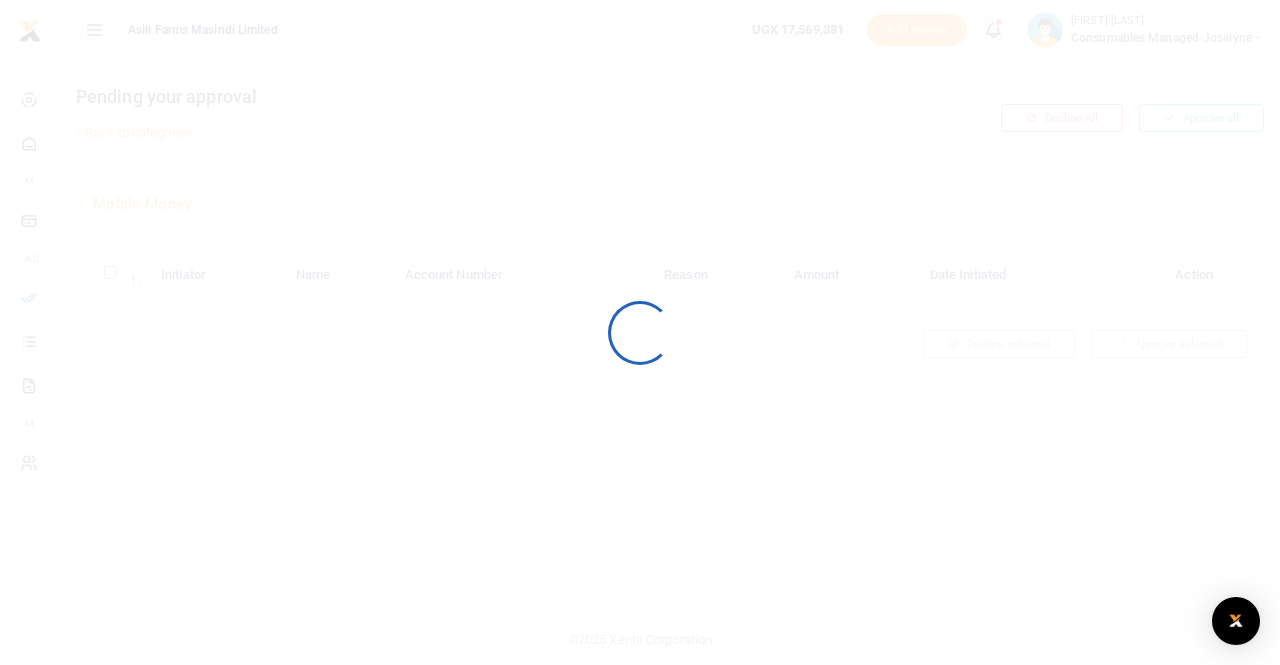 scroll, scrollTop: 0, scrollLeft: 0, axis: both 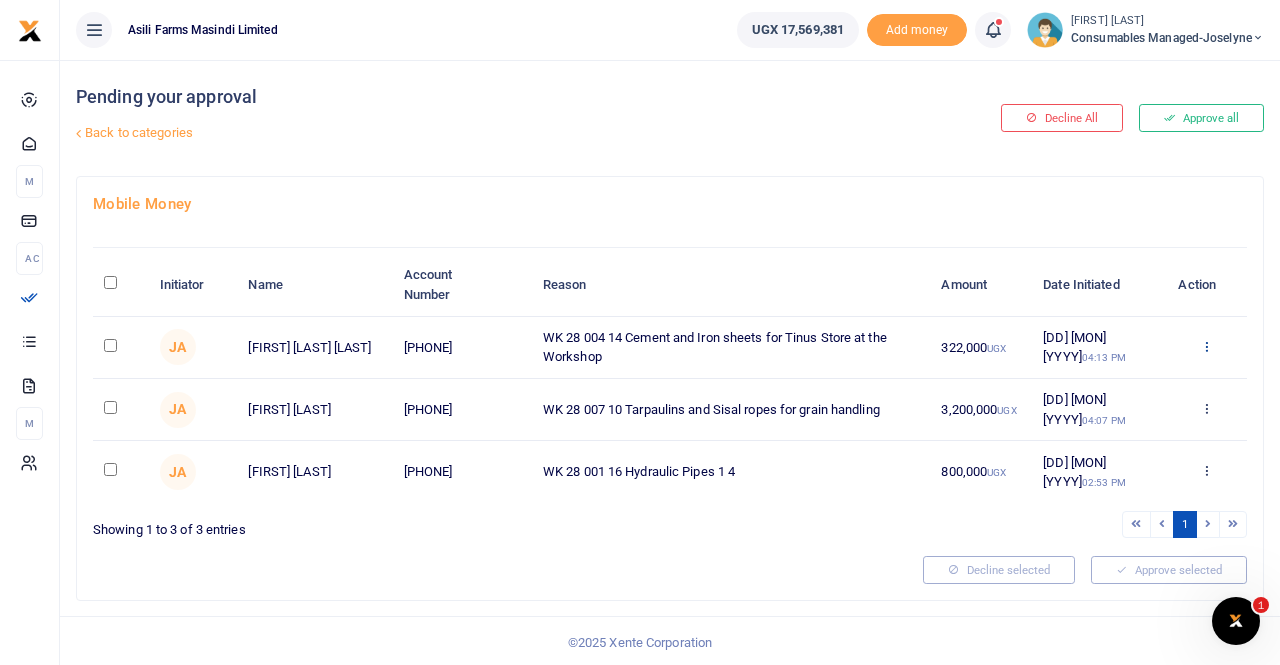 click at bounding box center [1206, 346] 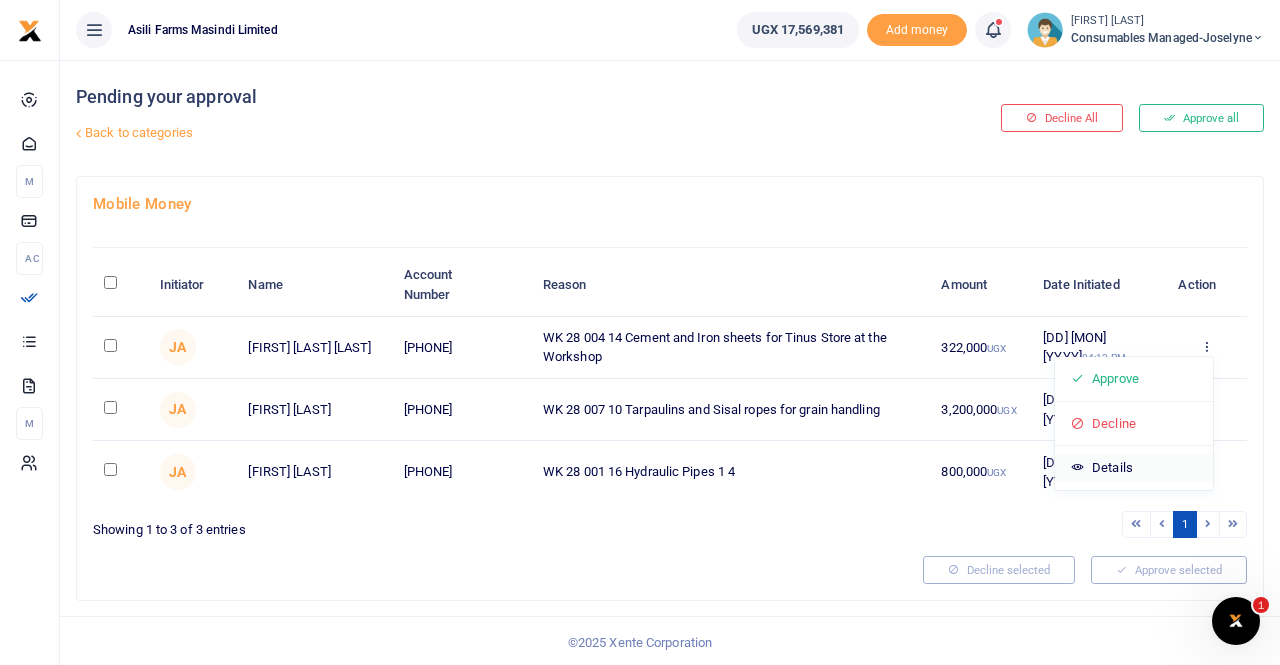 click on "Details" at bounding box center [1134, 468] 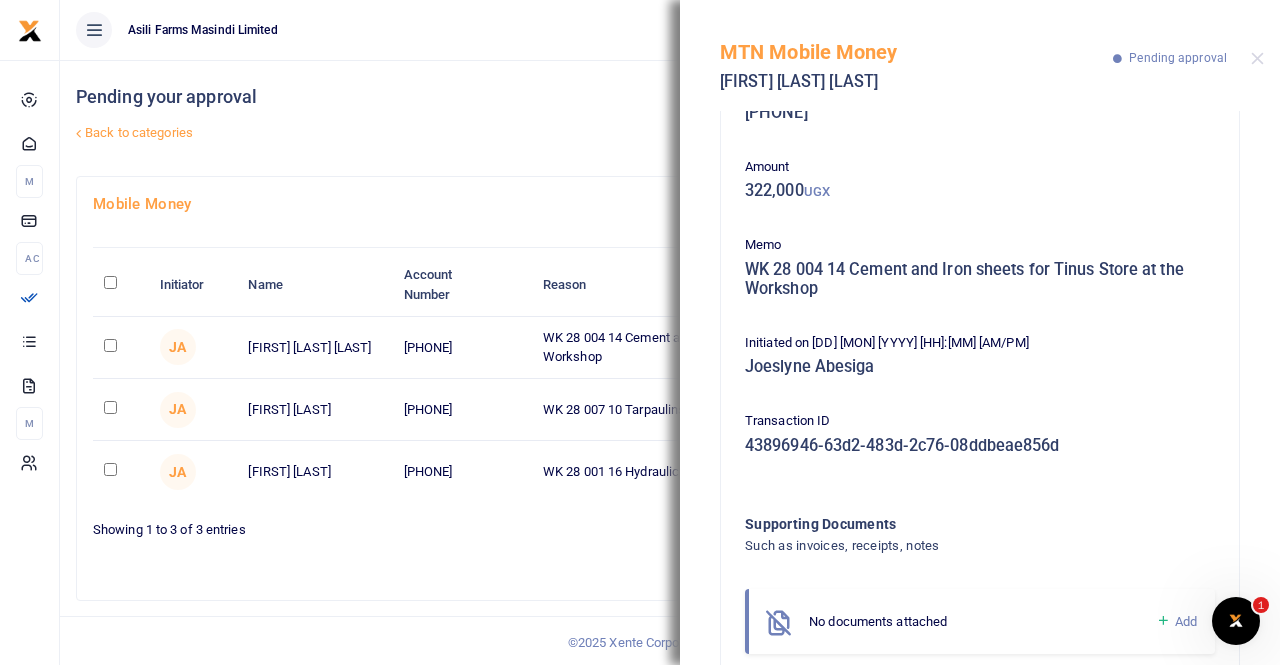 scroll, scrollTop: 114, scrollLeft: 0, axis: vertical 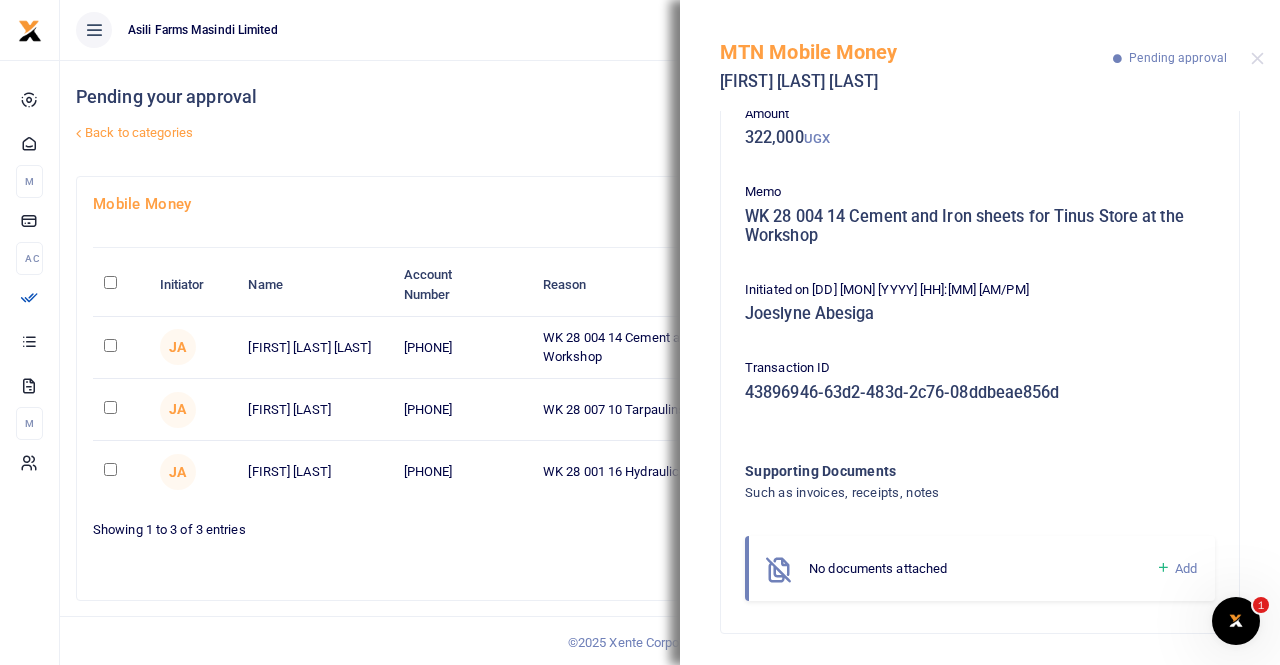 click on "Pending your approval
Back to categories" at bounding box center [469, 118] 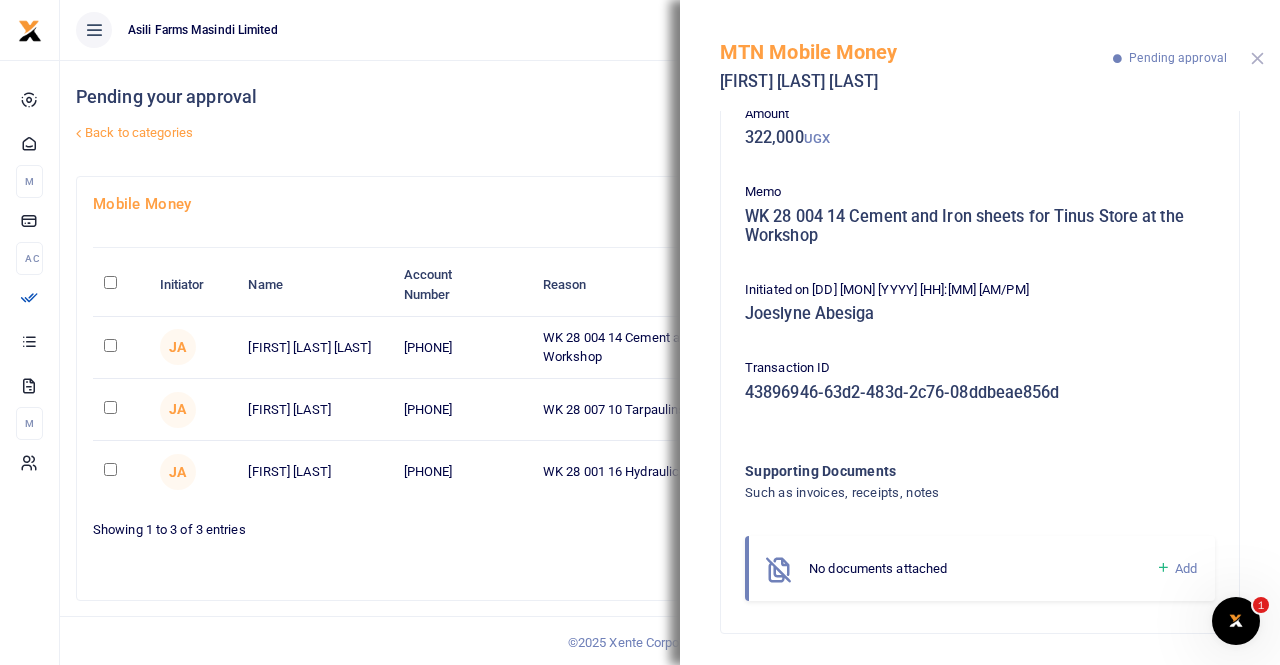 click at bounding box center [1257, 58] 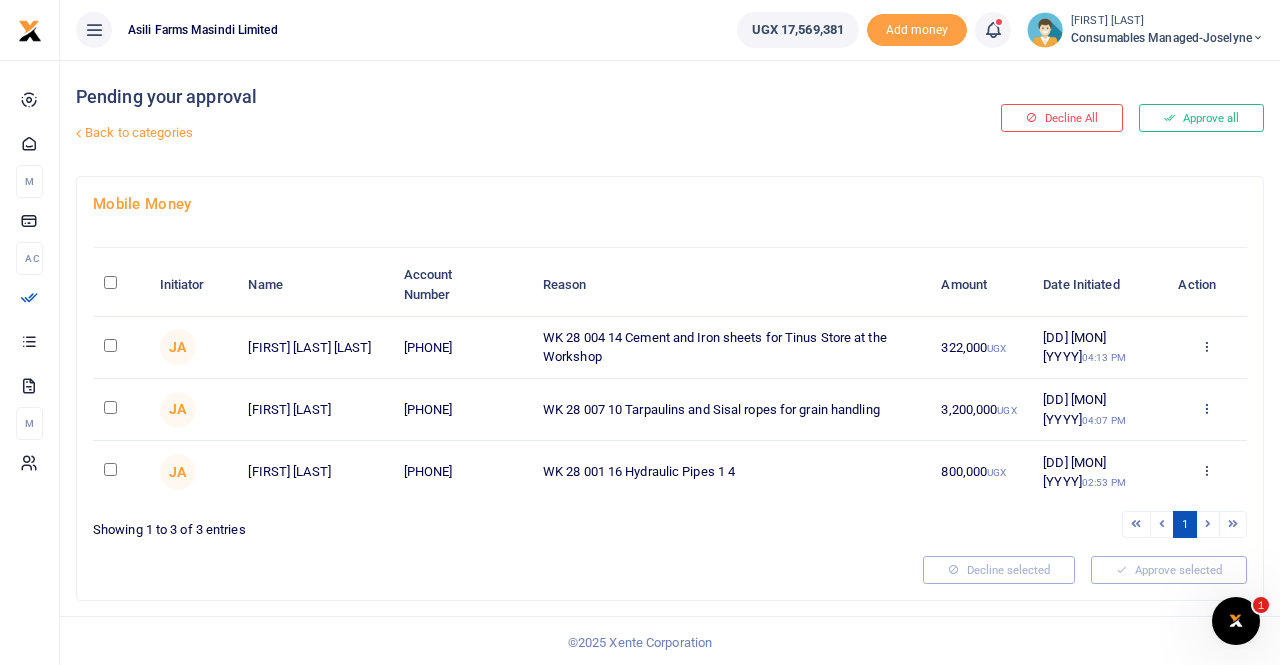 click at bounding box center [1206, 408] 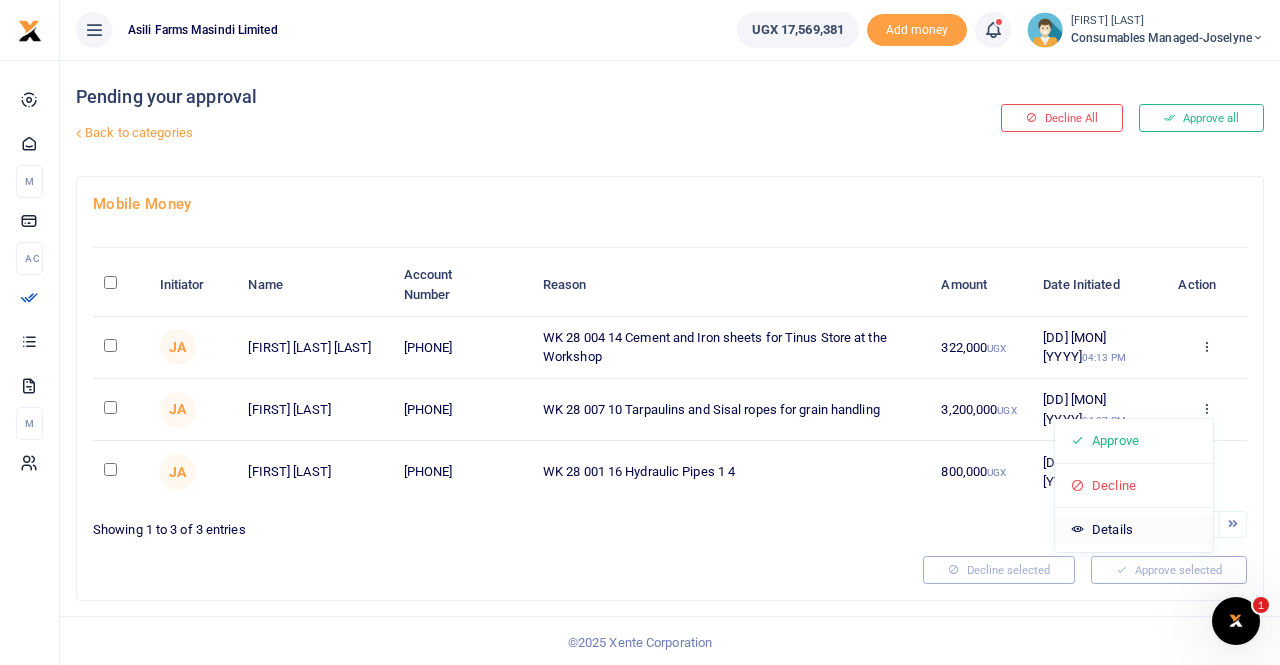 click on "Details" at bounding box center (1134, 530) 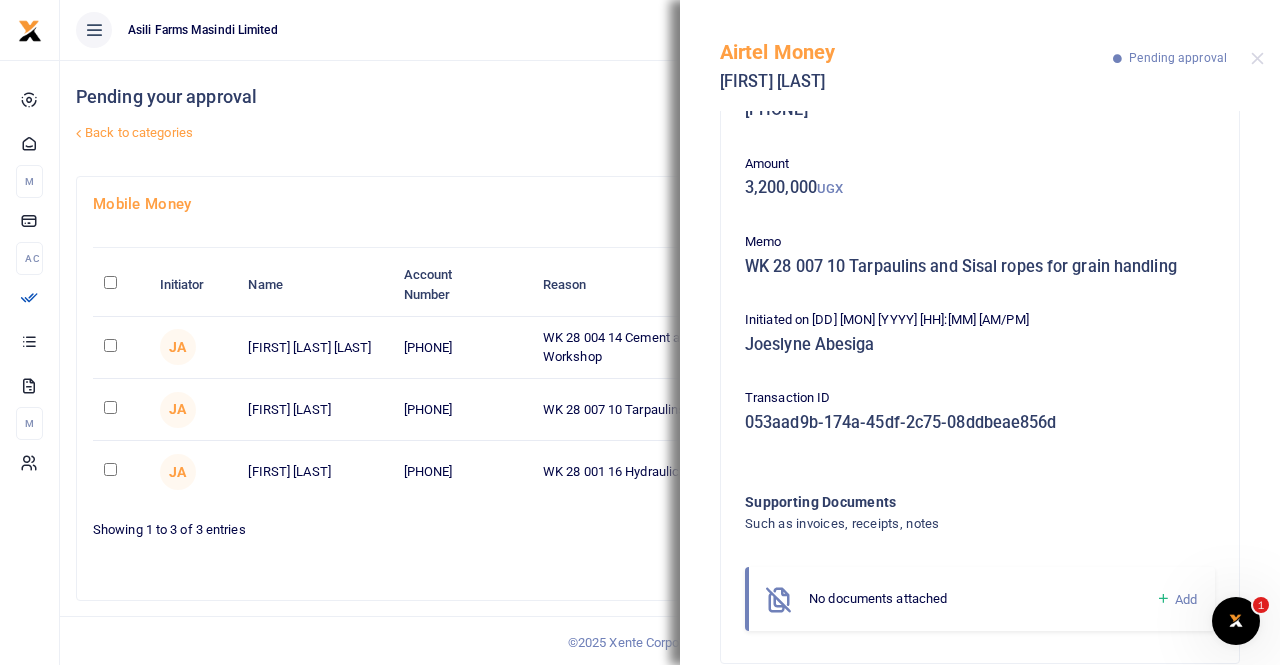 scroll, scrollTop: 94, scrollLeft: 0, axis: vertical 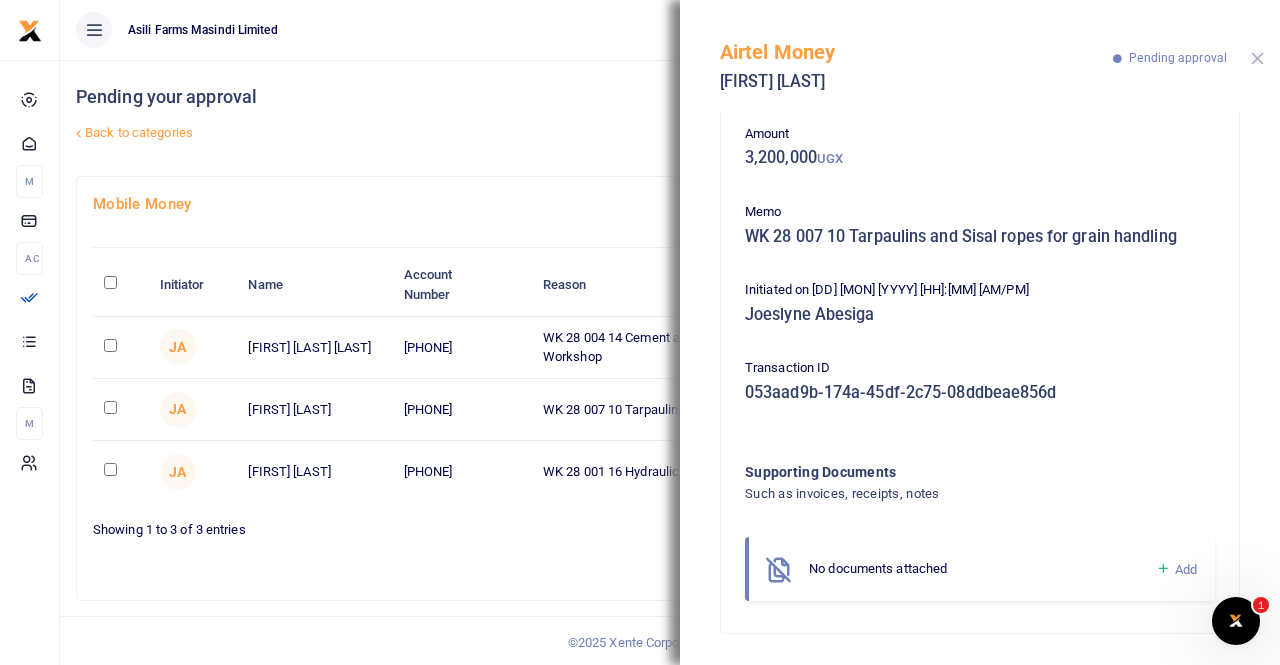 click at bounding box center [1257, 58] 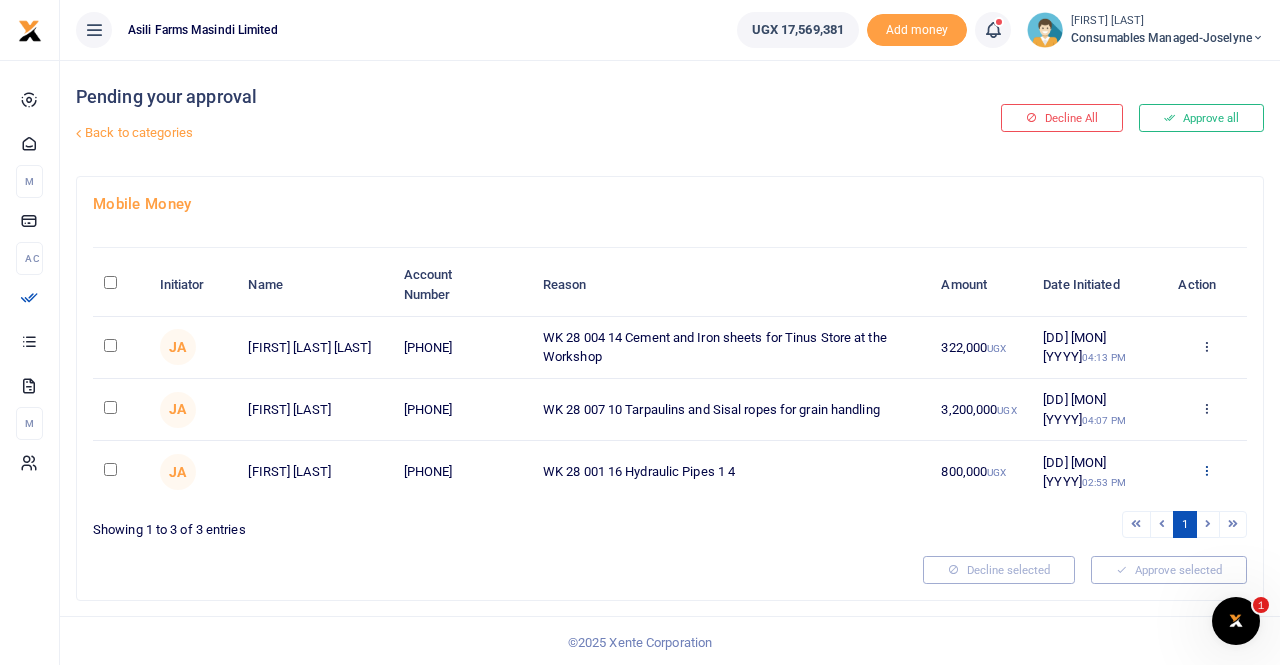 click at bounding box center (1206, 346) 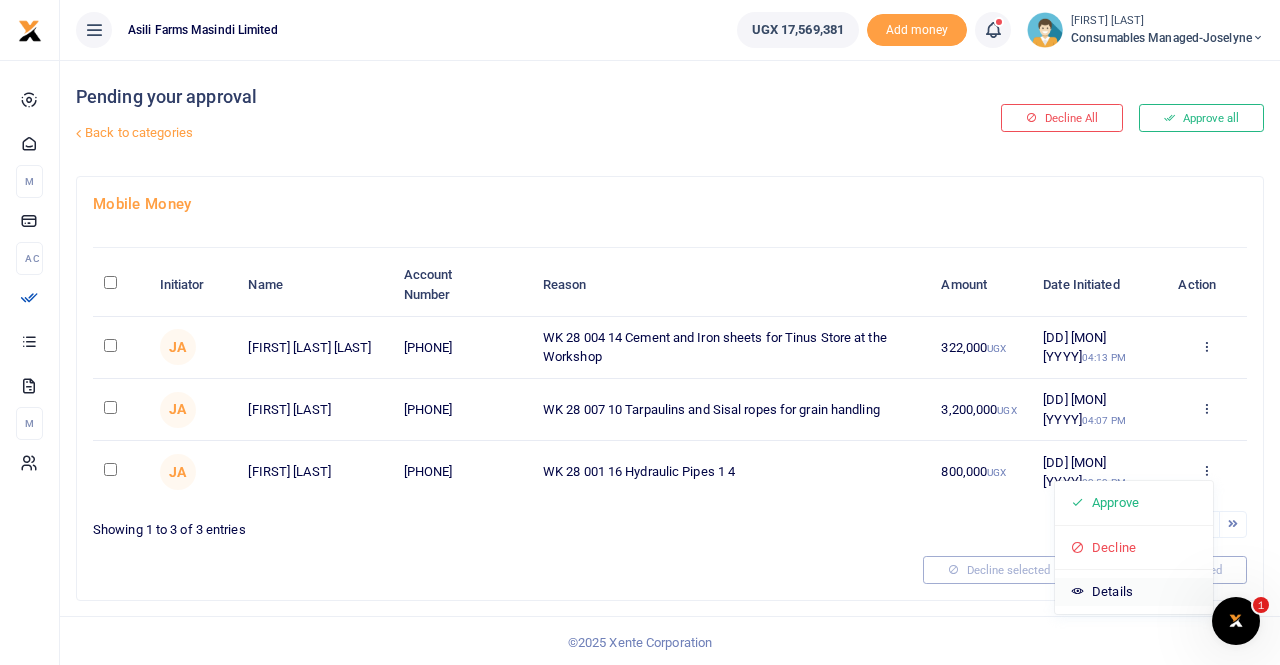 click on "Details" at bounding box center (1134, 592) 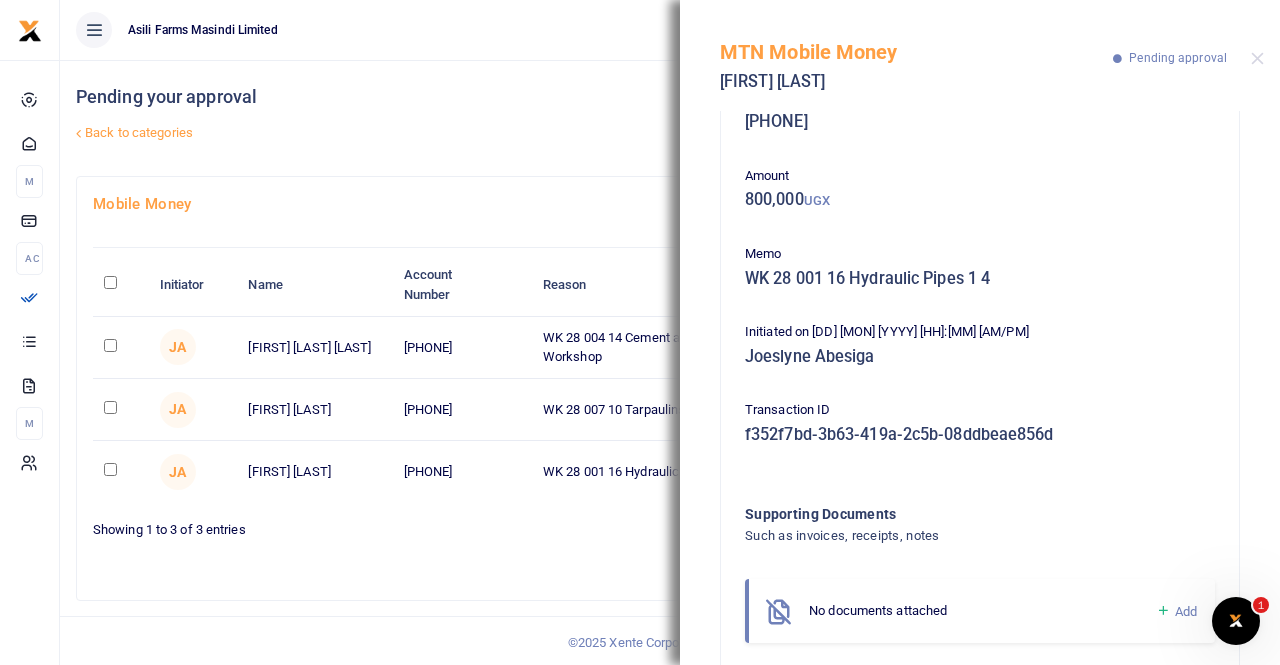 scroll, scrollTop: 94, scrollLeft: 0, axis: vertical 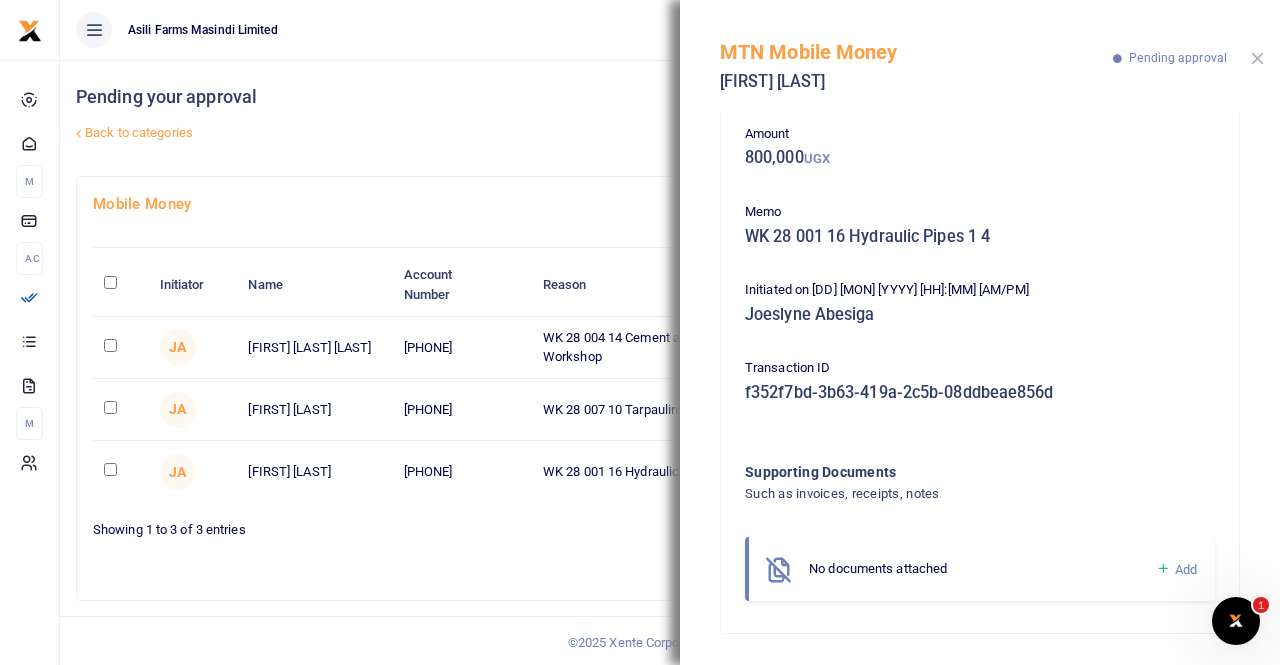 click at bounding box center (1257, 58) 